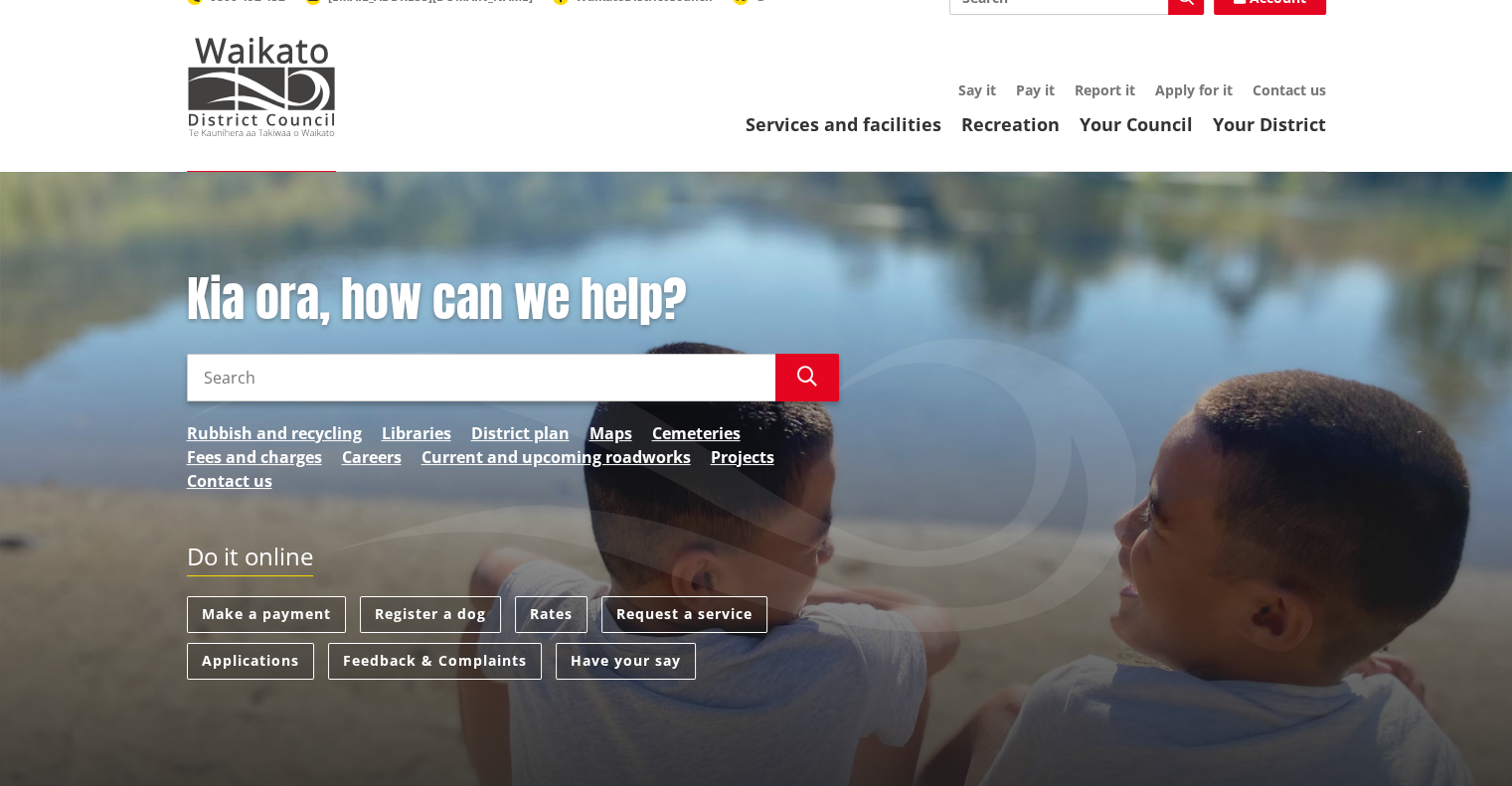 scroll, scrollTop: 143, scrollLeft: 0, axis: vertical 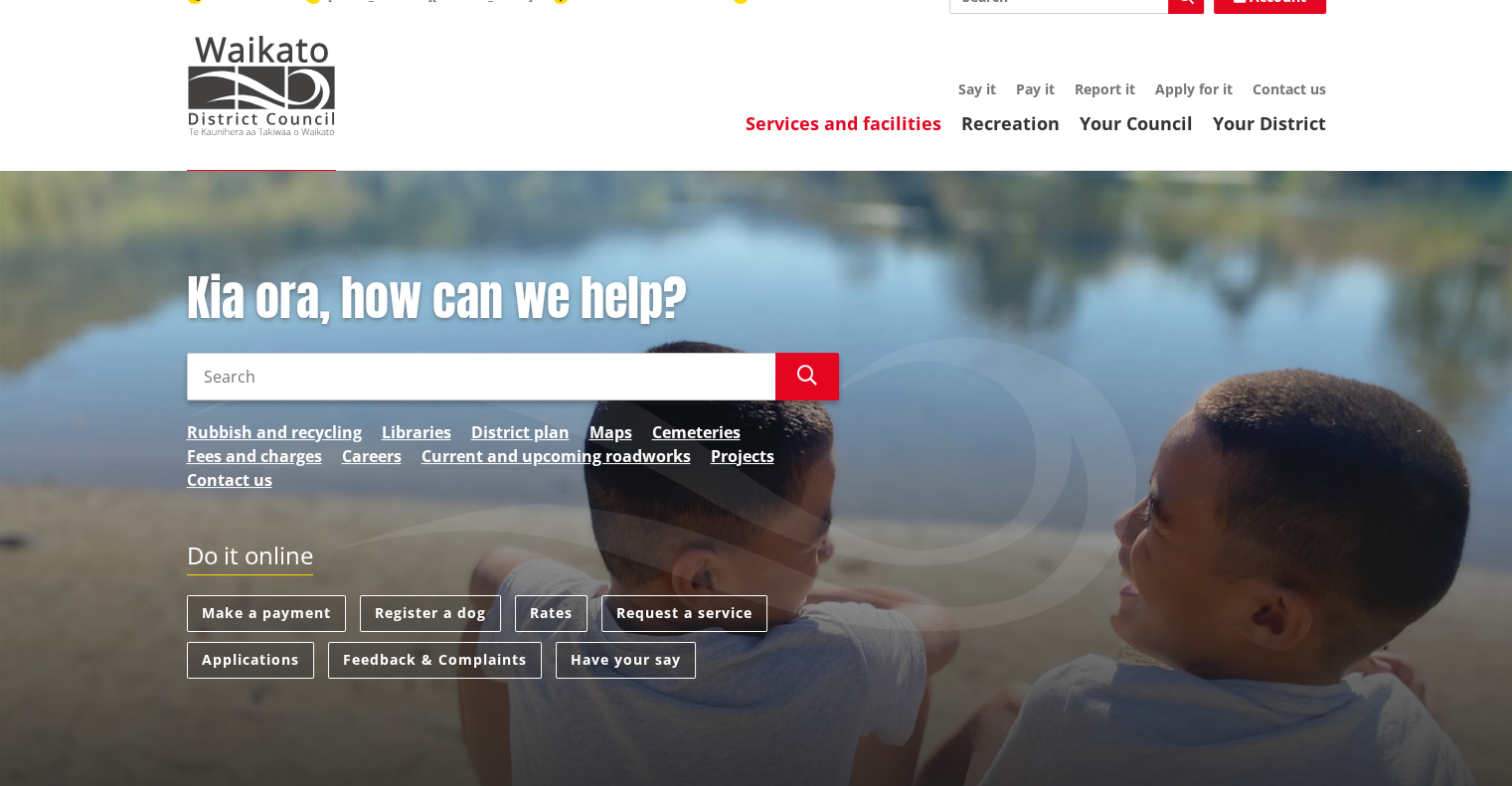click on "Services and facilities" at bounding box center (843, 123) 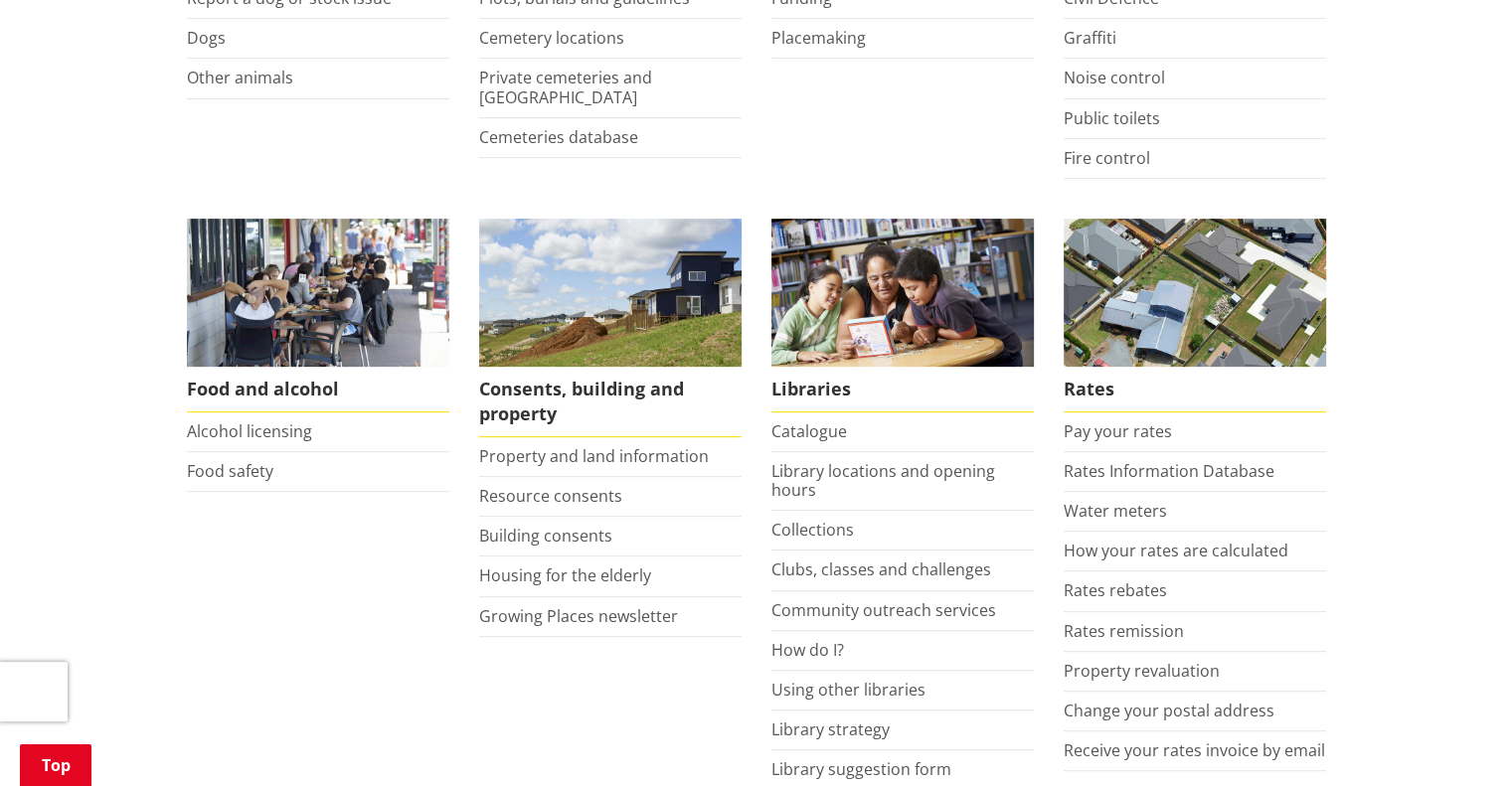 scroll, scrollTop: 758, scrollLeft: 0, axis: vertical 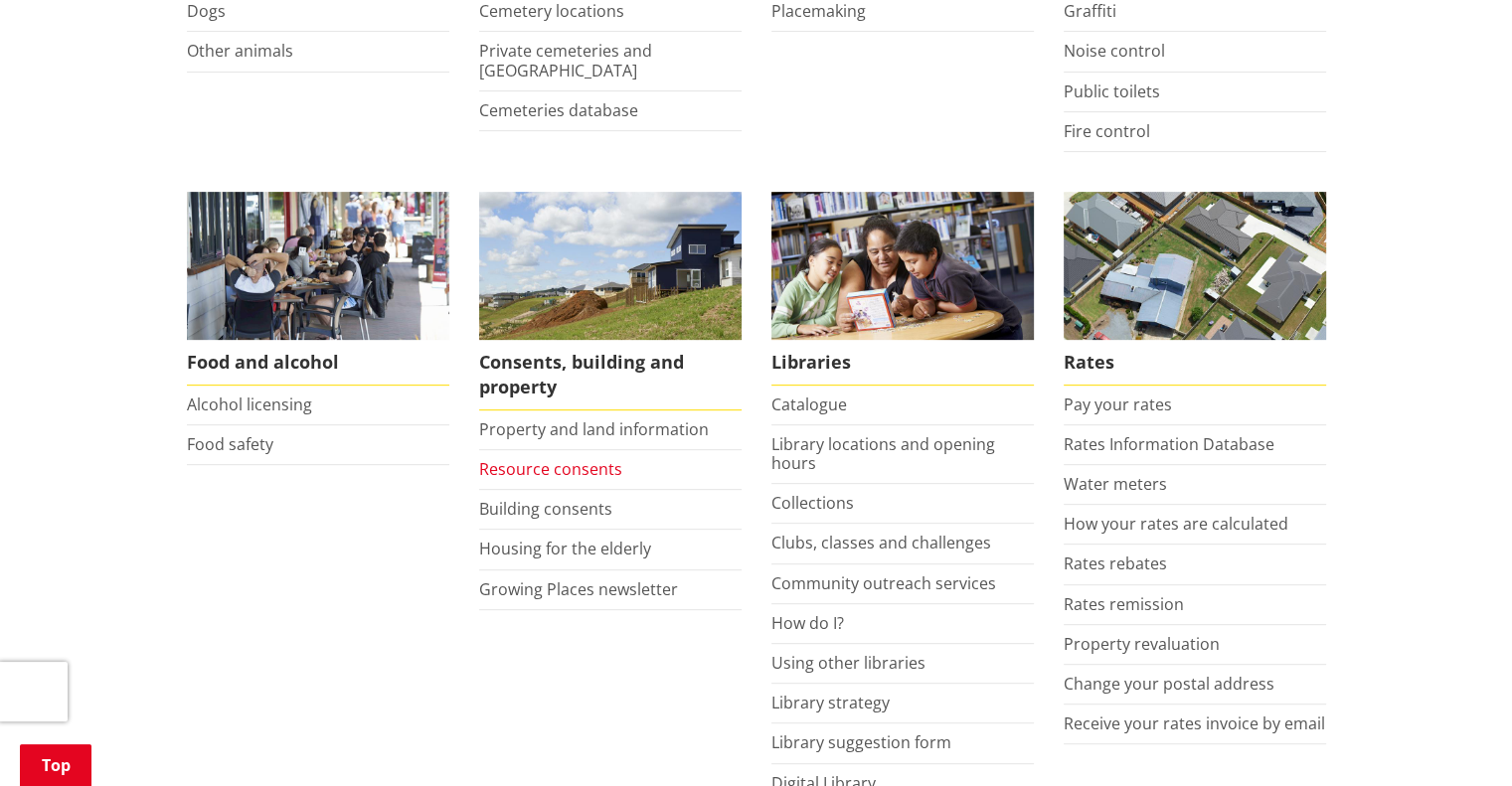 click on "Resource consents" at bounding box center [551, 469] 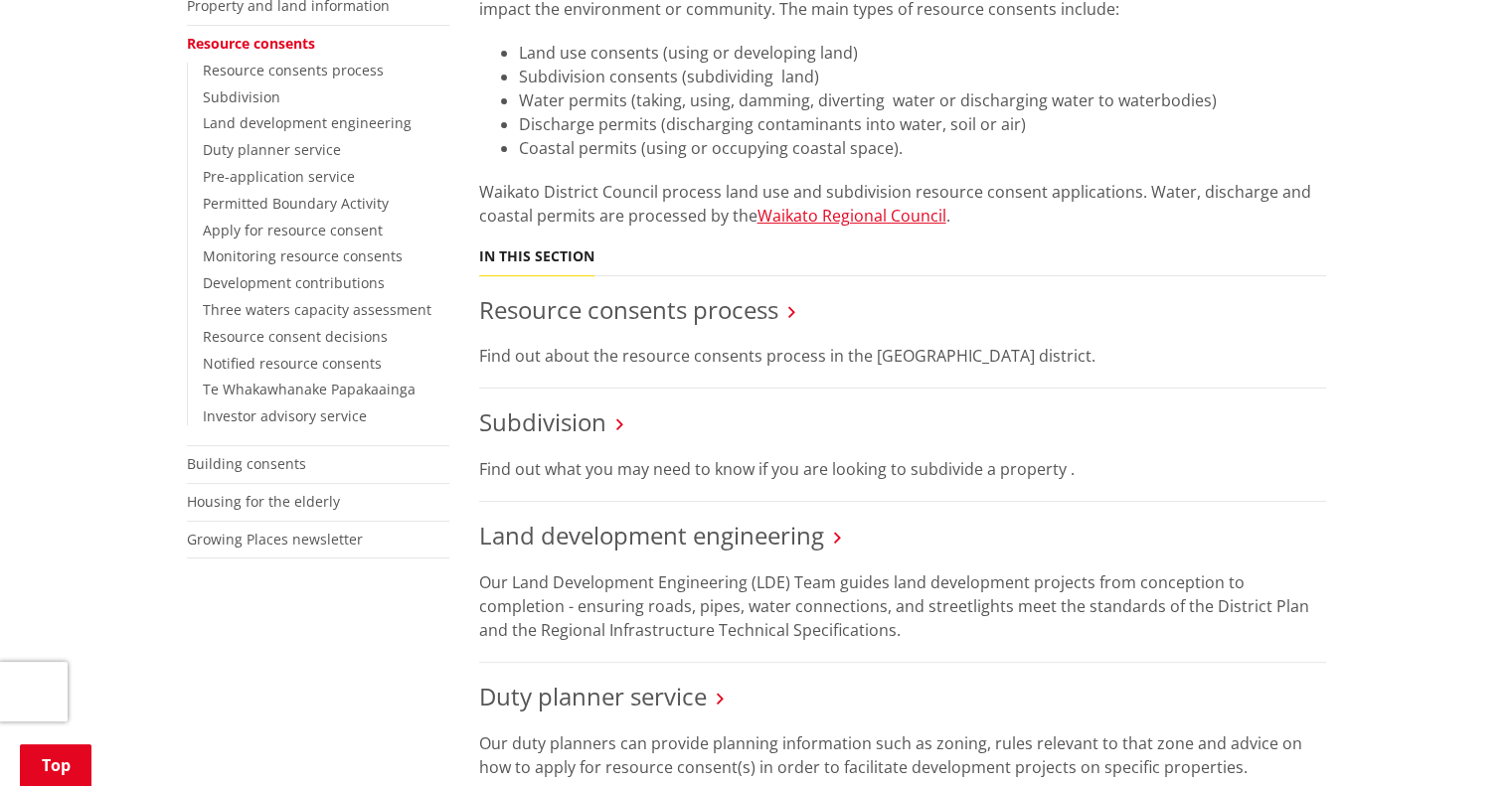 scroll, scrollTop: 568, scrollLeft: 0, axis: vertical 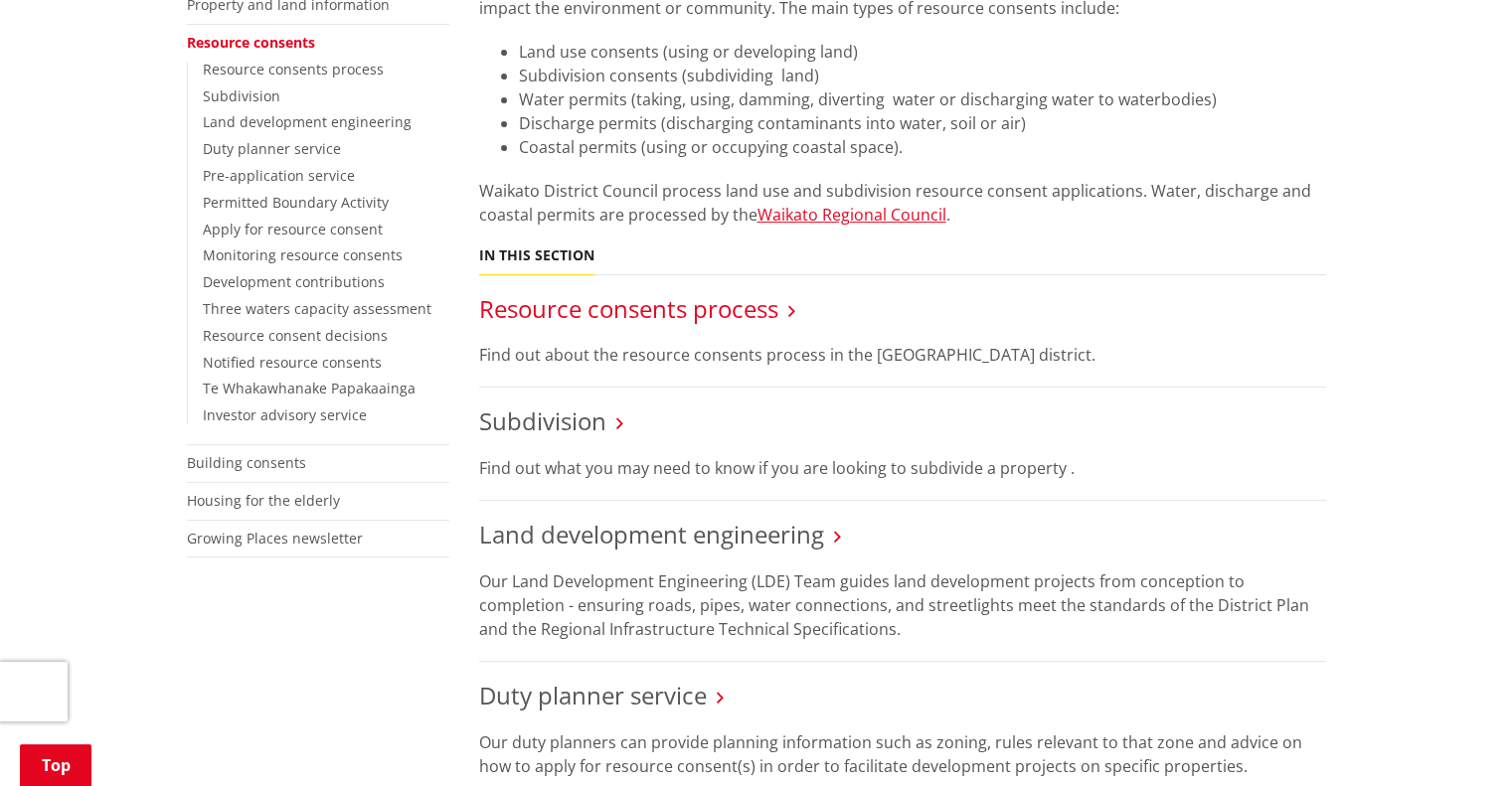 click on "Resource consents process" at bounding box center [628, 308] 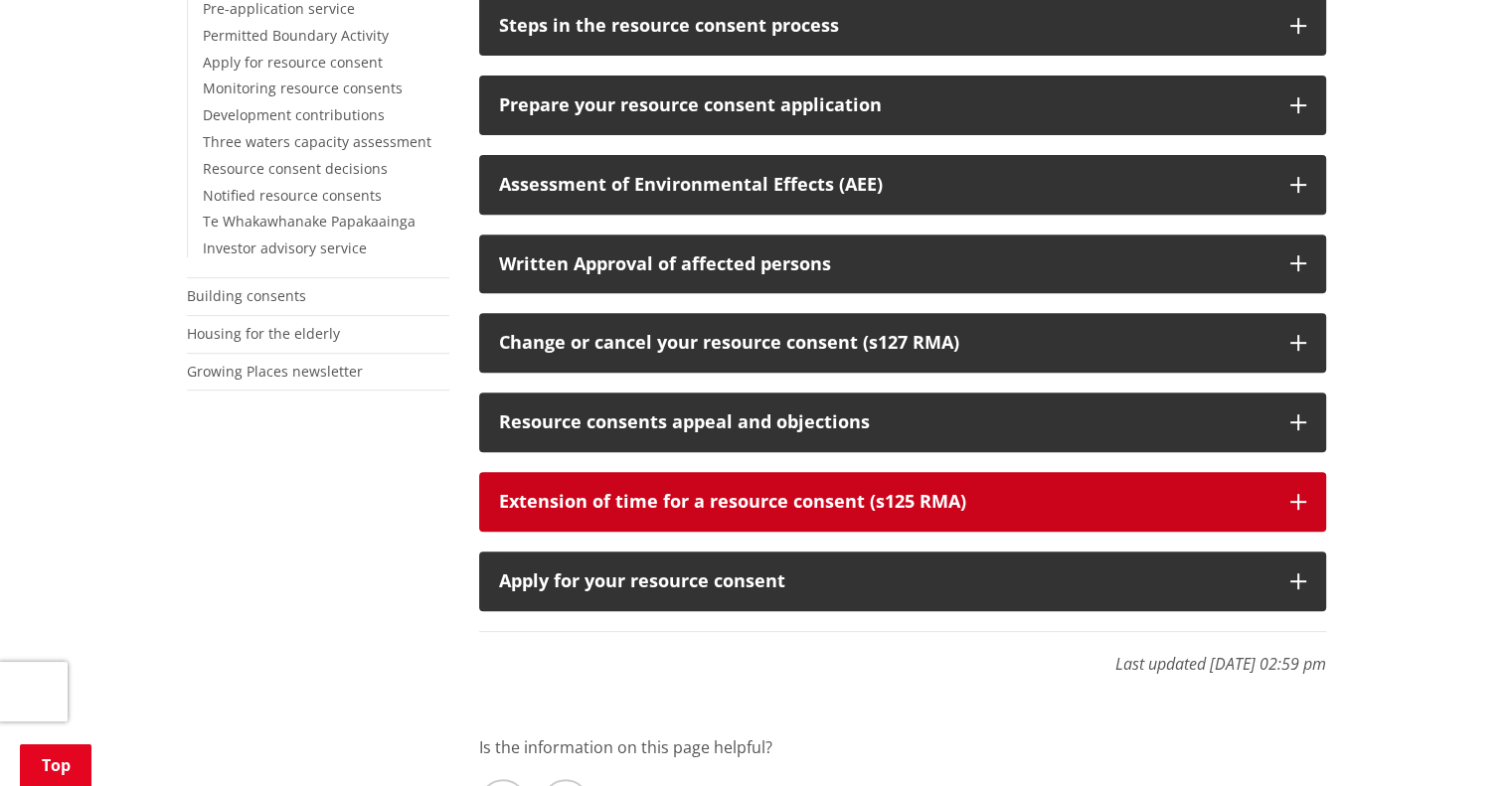 scroll, scrollTop: 961, scrollLeft: 0, axis: vertical 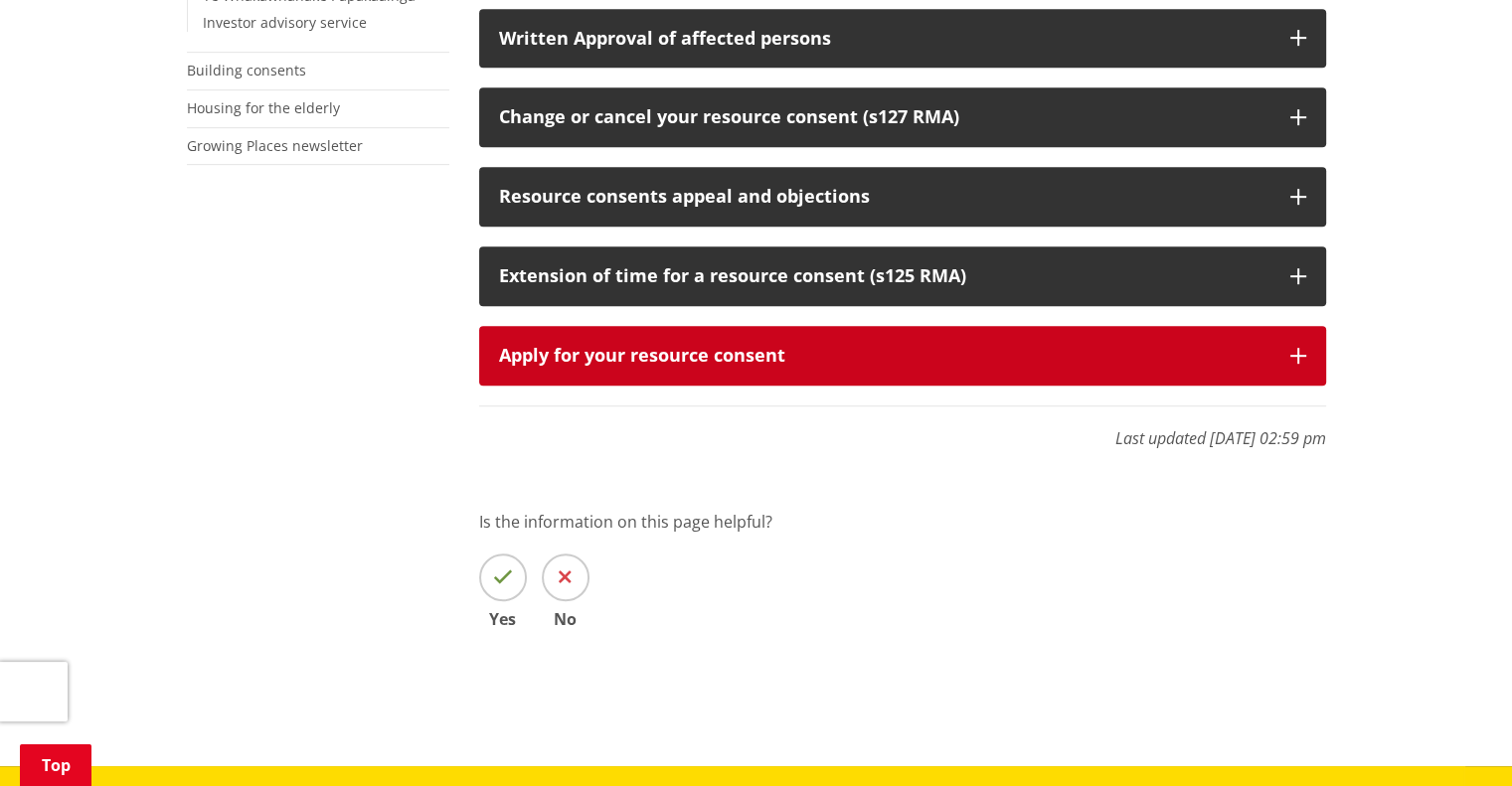 click on "Apply for your resource consent" at bounding box center (903, 356) 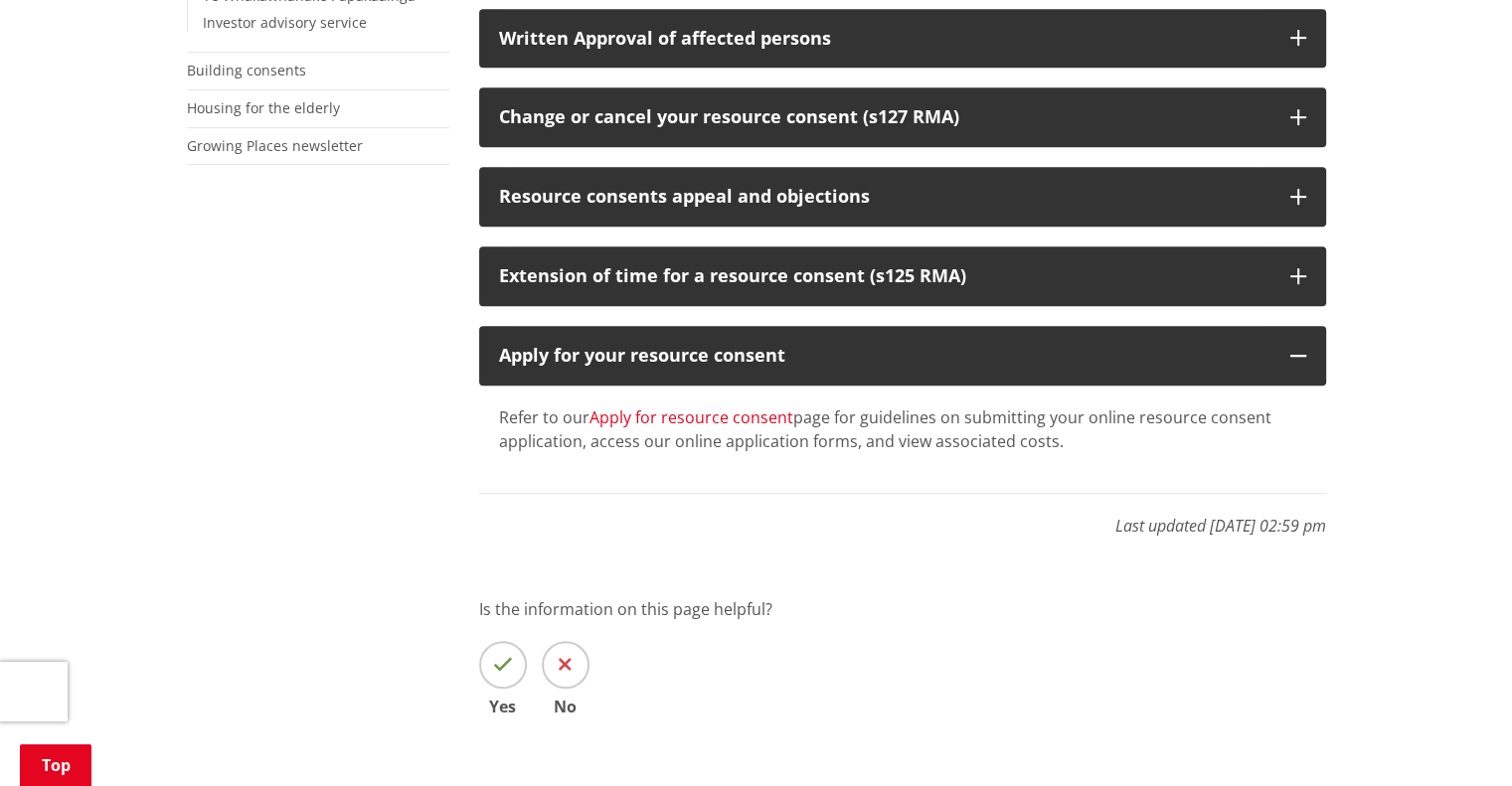 click on "Apply for resource consent" at bounding box center (691, 417) 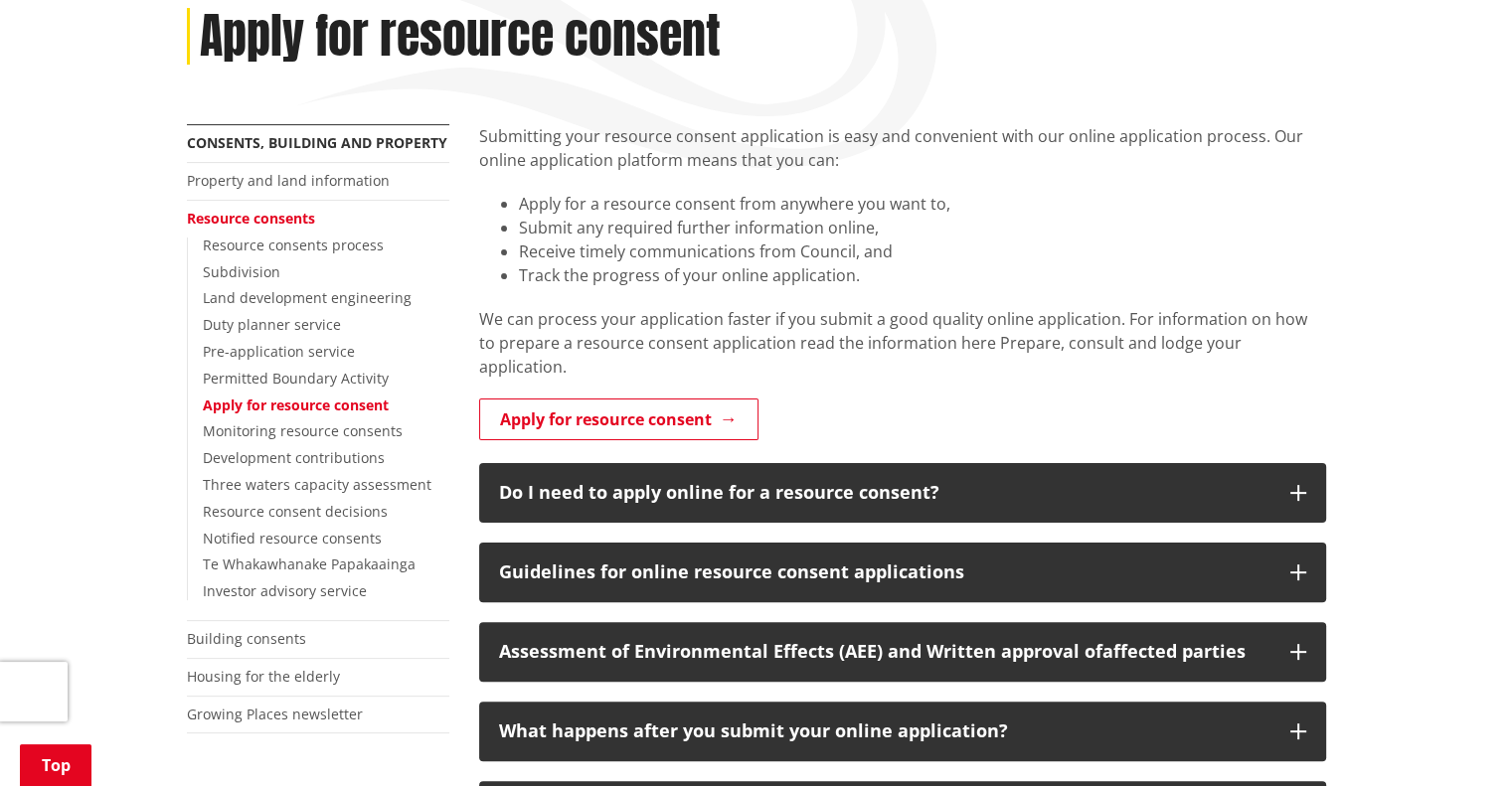 scroll, scrollTop: 393, scrollLeft: 0, axis: vertical 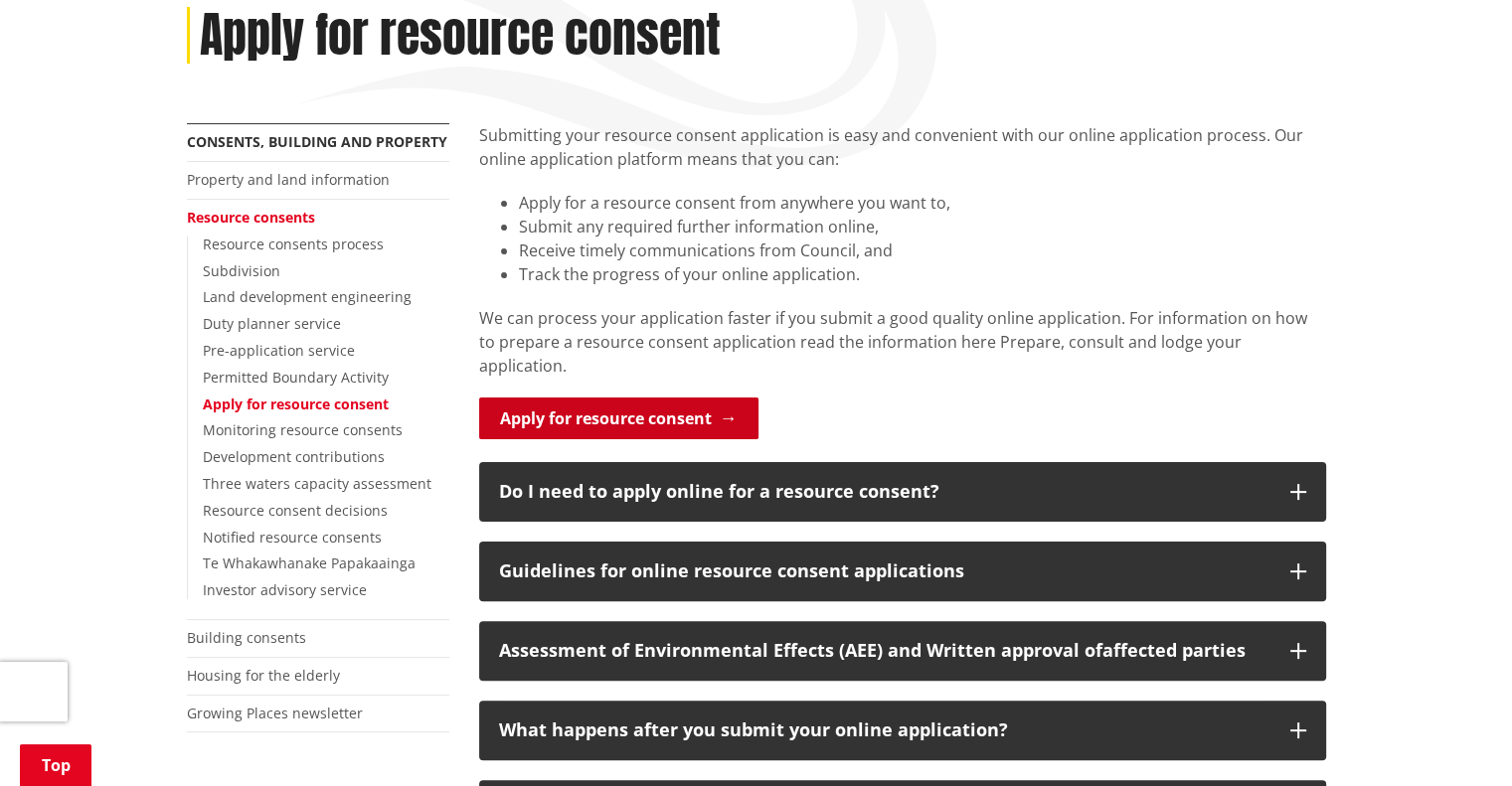 click on "Apply for resource consent" at bounding box center [618, 418] 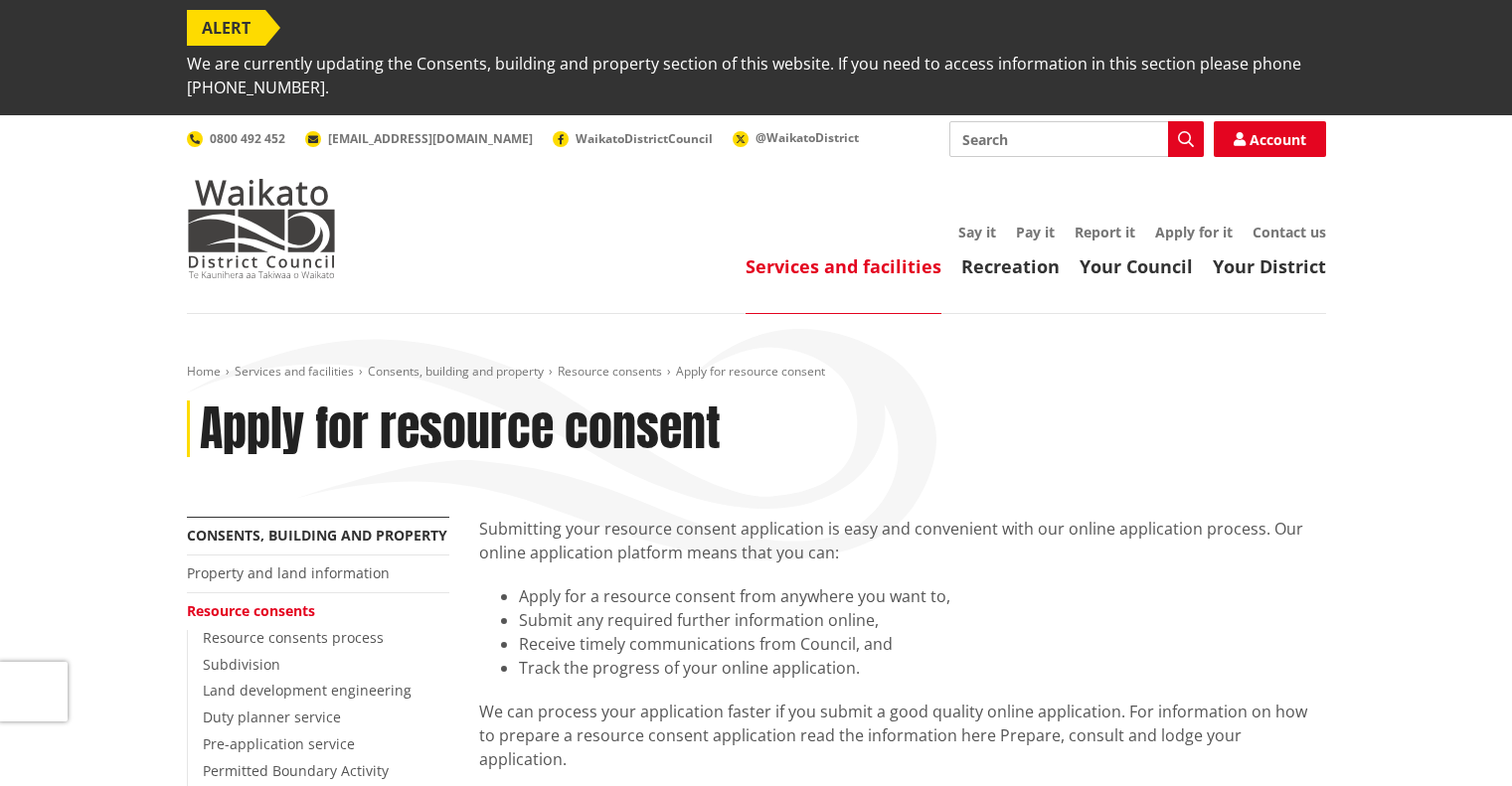 scroll, scrollTop: 393, scrollLeft: 0, axis: vertical 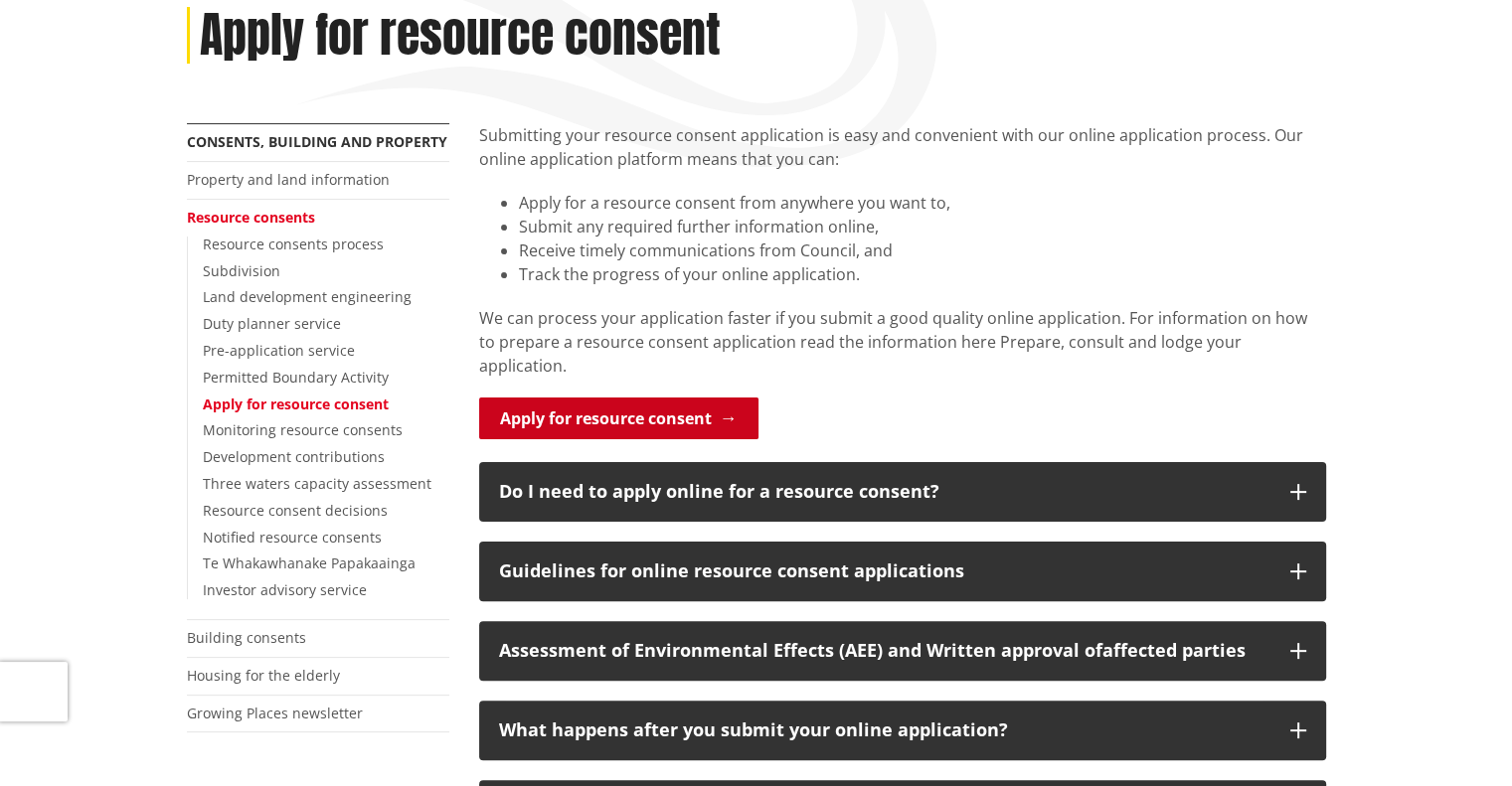 click on "Apply for resource consent" at bounding box center [618, 418] 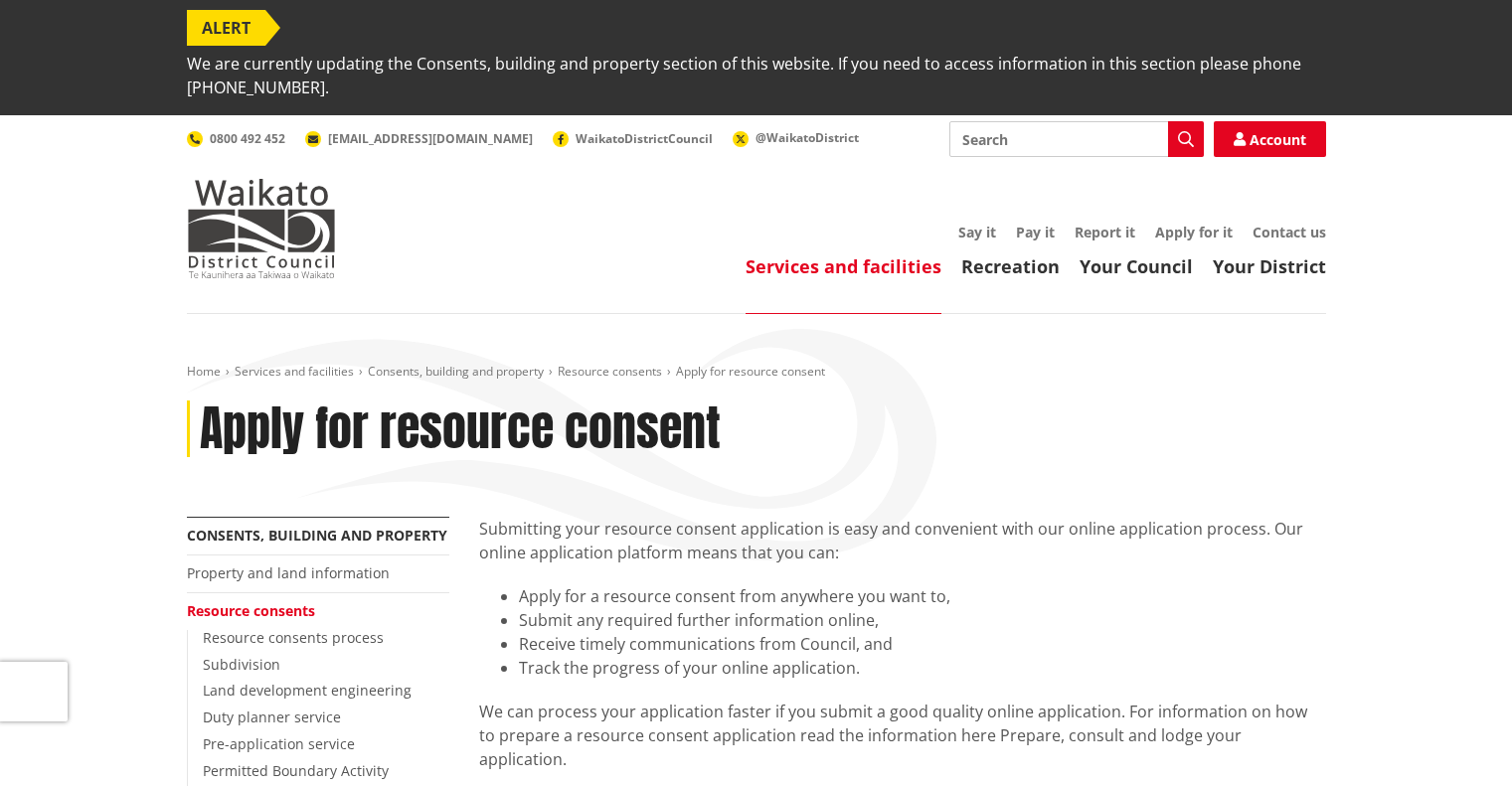 scroll, scrollTop: 393, scrollLeft: 0, axis: vertical 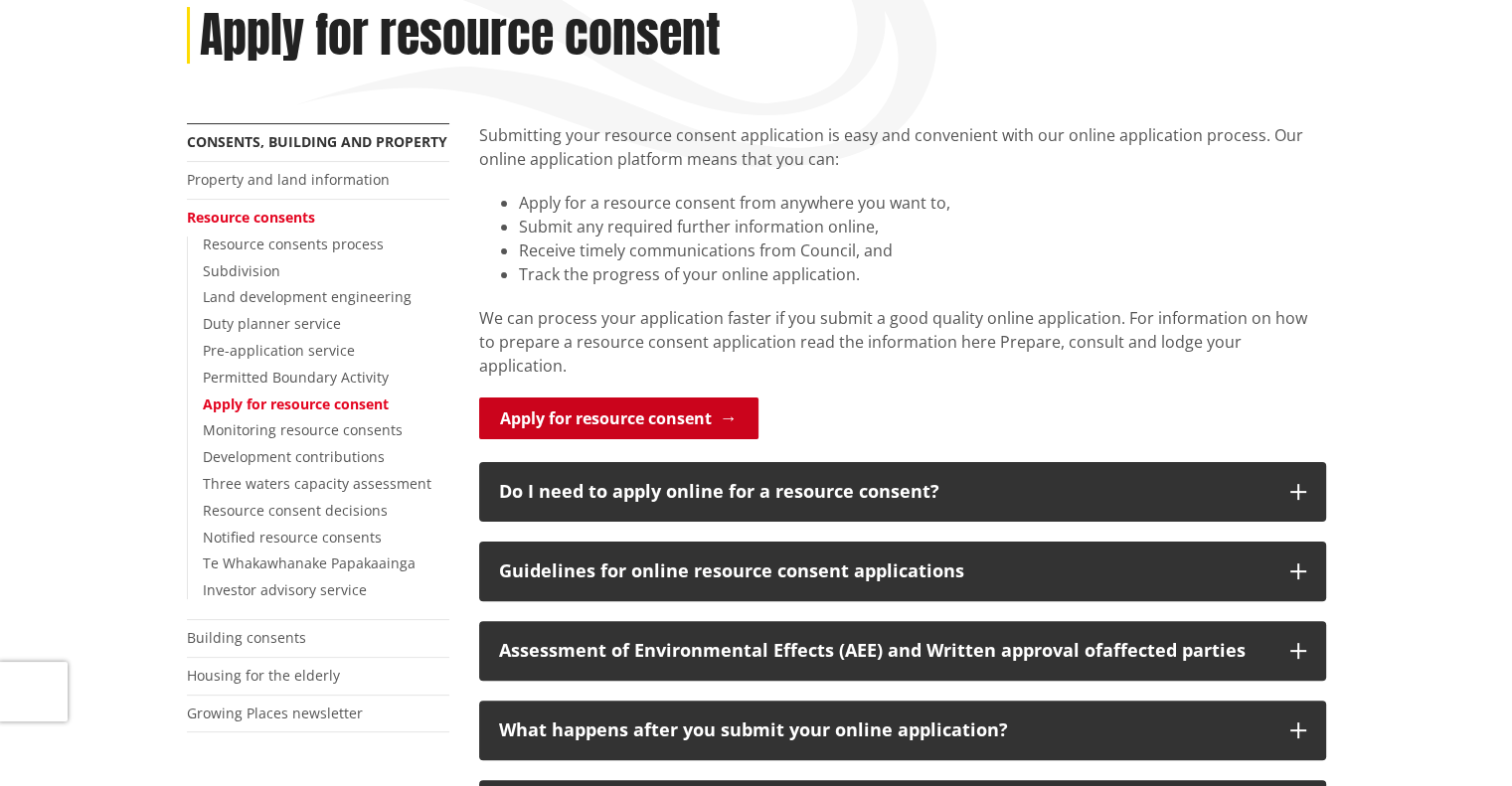 click on "Apply for resource consent" at bounding box center [618, 418] 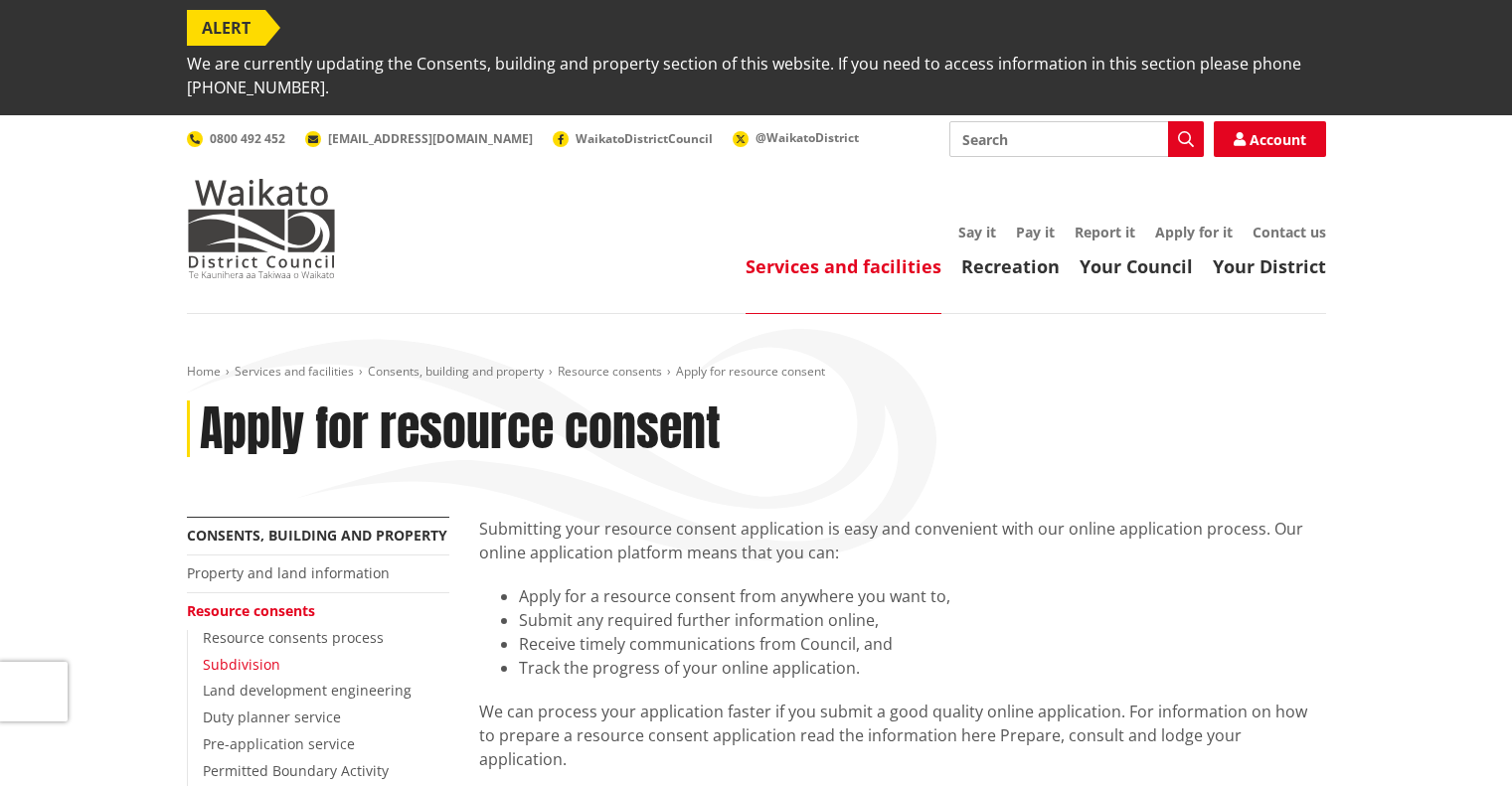 scroll, scrollTop: 393, scrollLeft: 0, axis: vertical 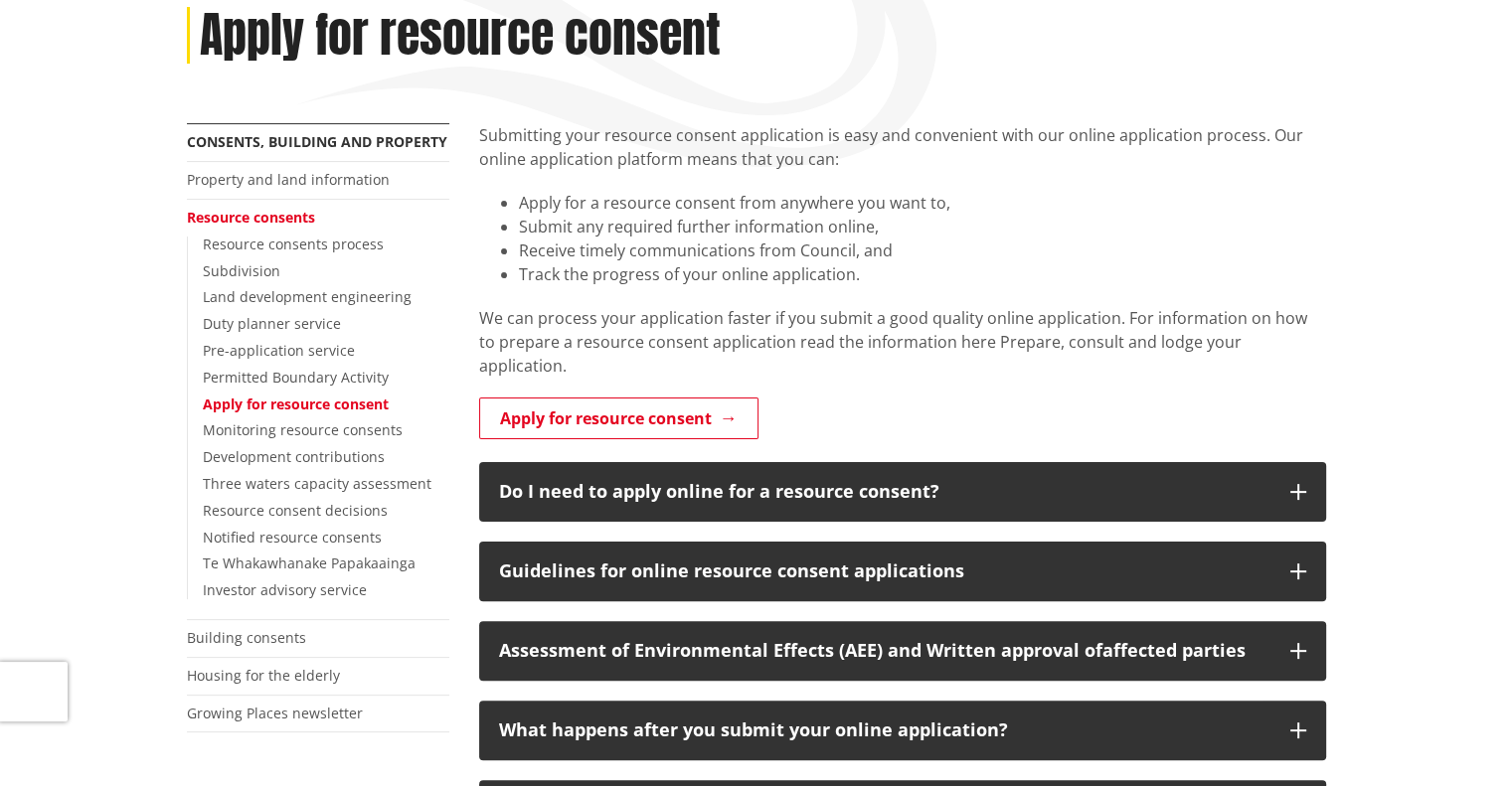 click on "Resource consents" at bounding box center [251, 217] 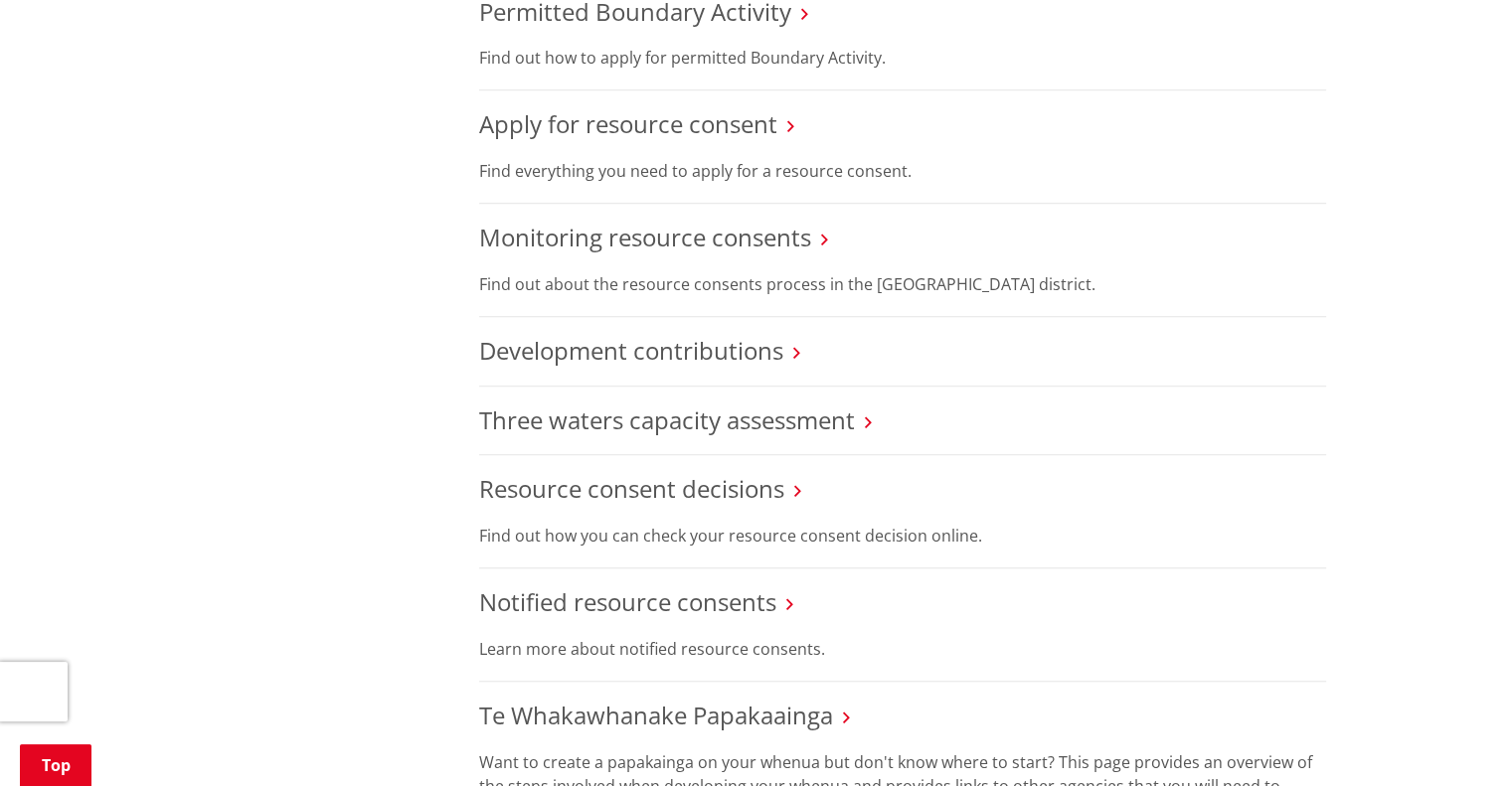 scroll, scrollTop: 1409, scrollLeft: 0, axis: vertical 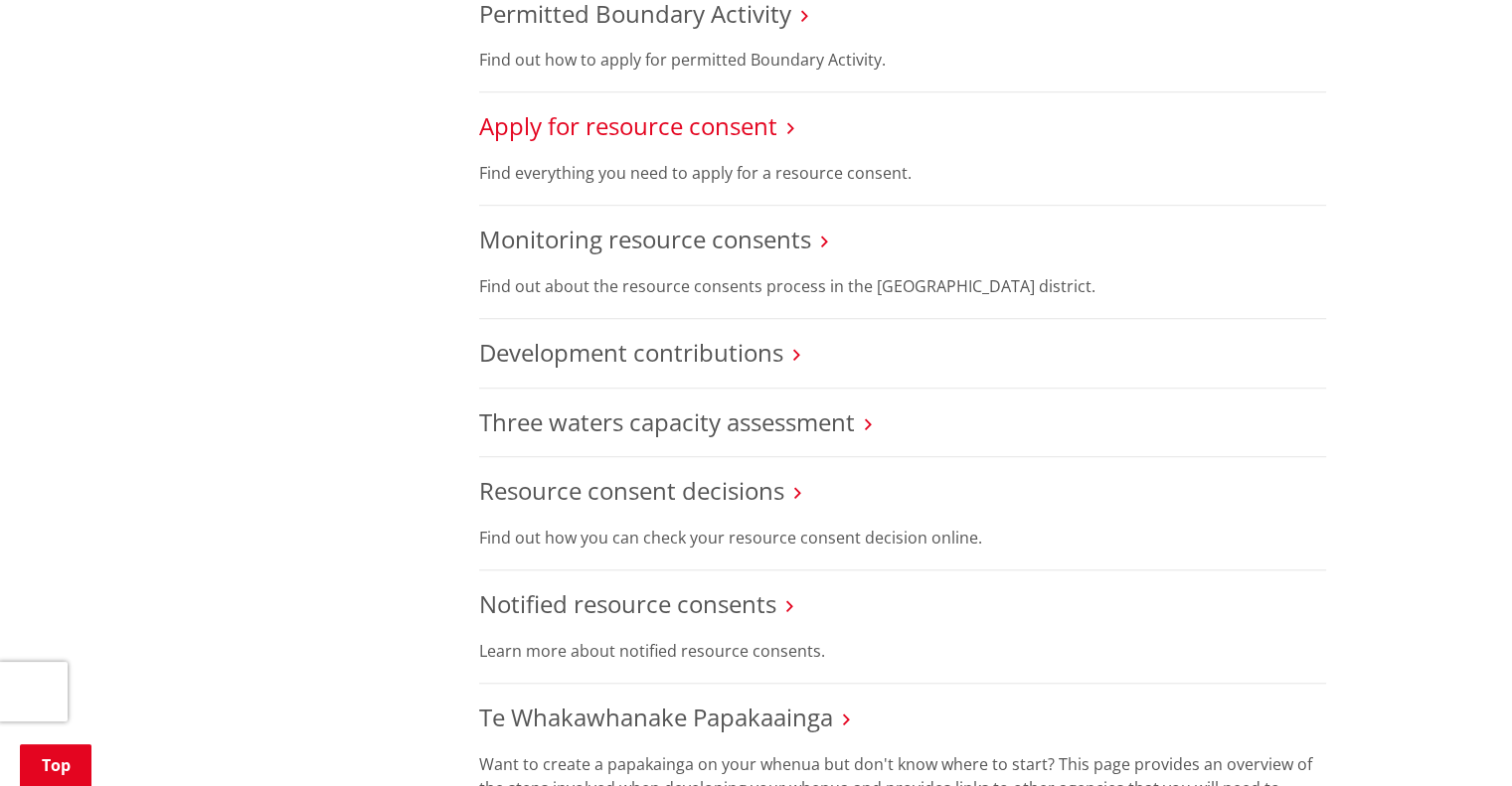 click on "Apply for resource consent" at bounding box center (628, 125) 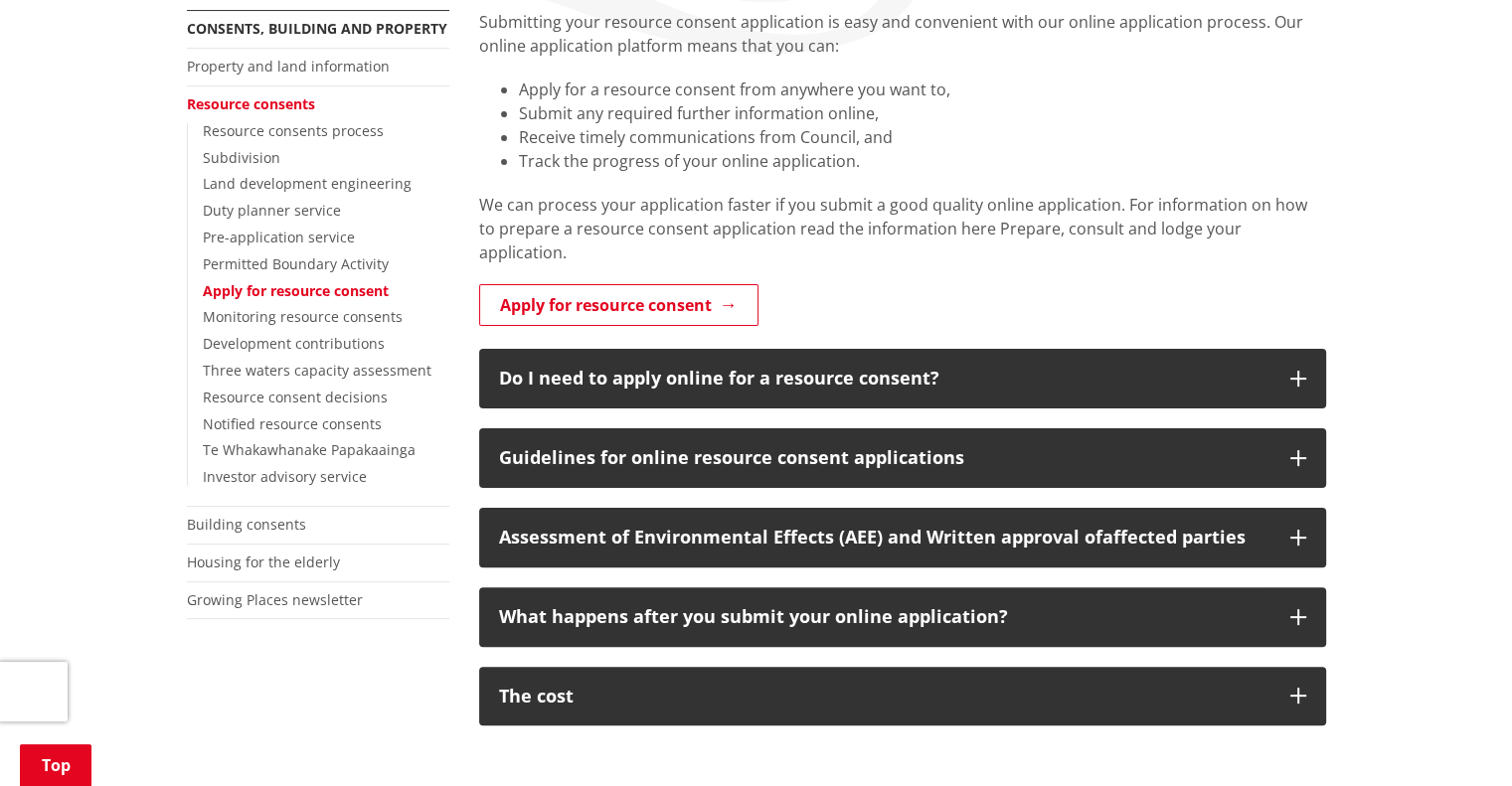 scroll, scrollTop: 390, scrollLeft: 0, axis: vertical 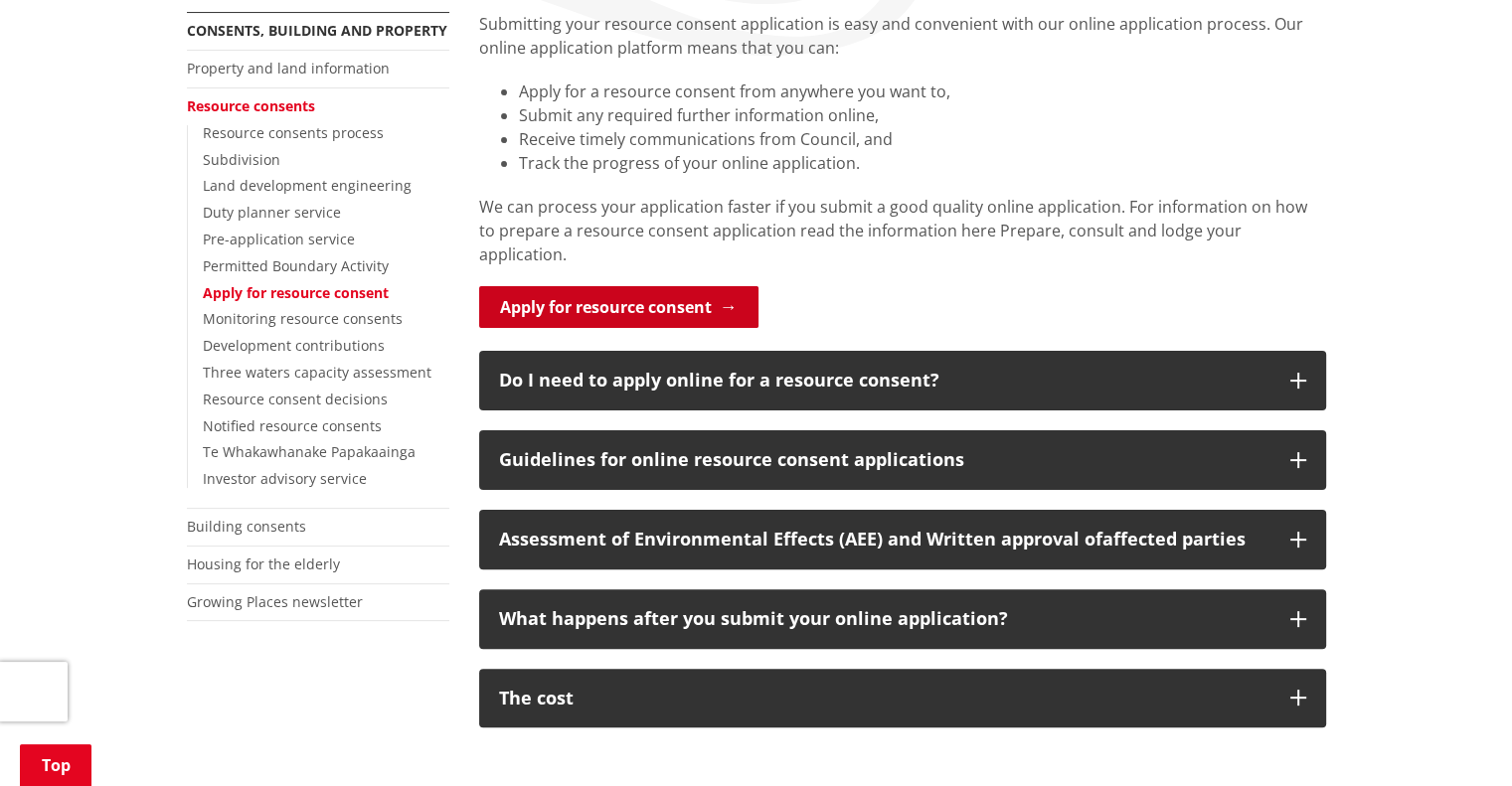 click on "Apply for resource consent" at bounding box center [618, 307] 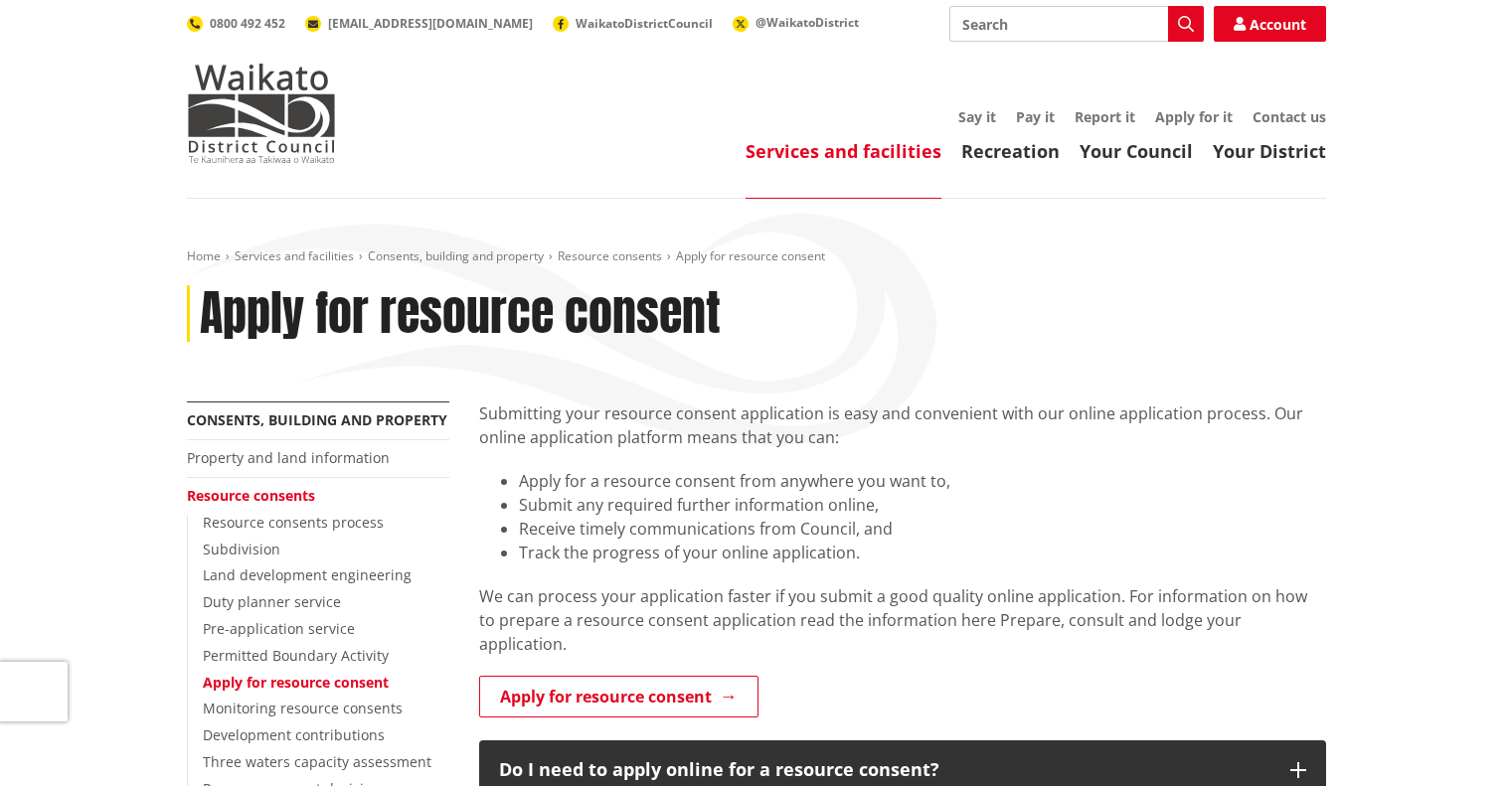 scroll, scrollTop: 390, scrollLeft: 0, axis: vertical 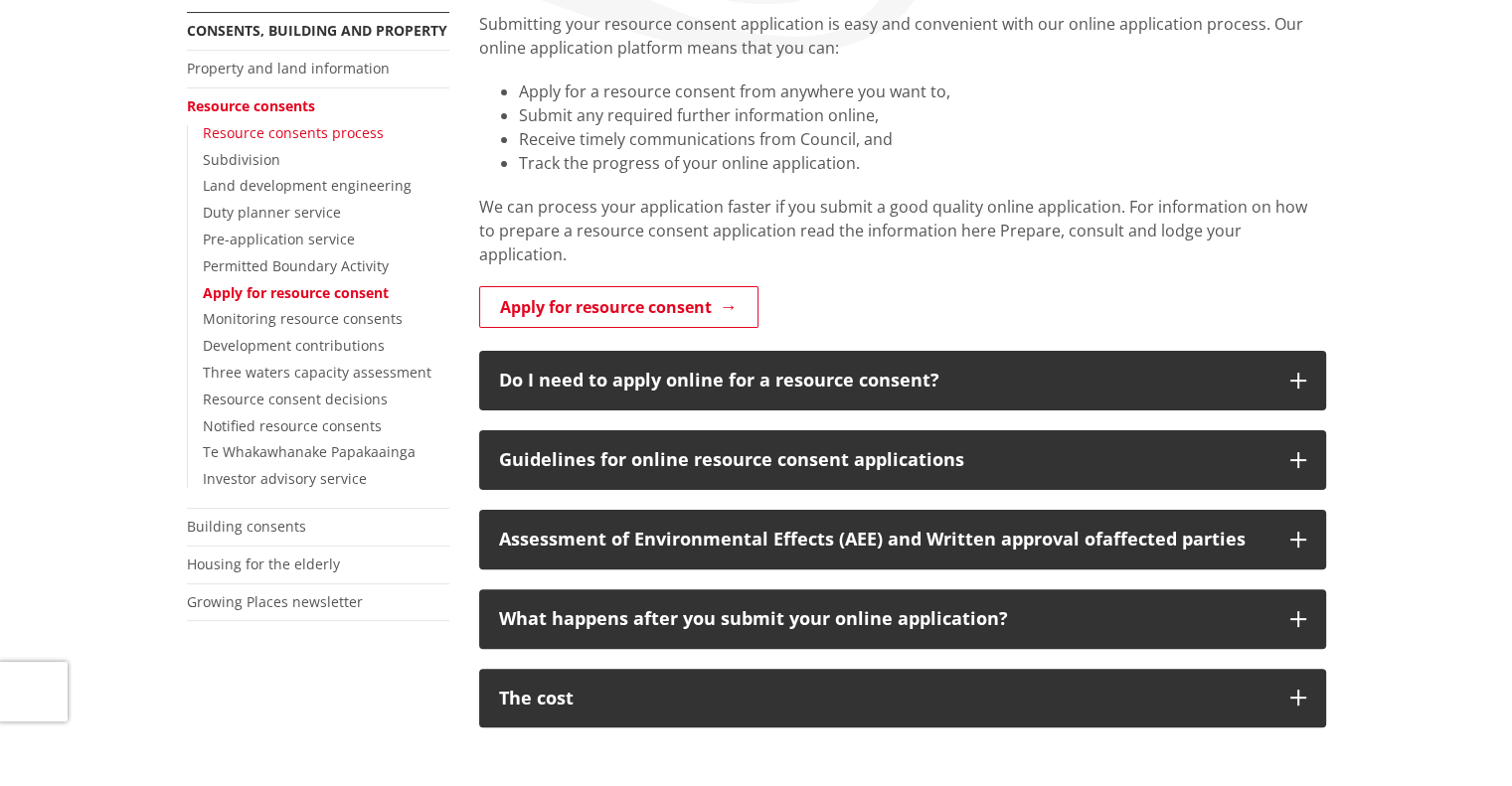 click on "Resource consents process" at bounding box center (293, 132) 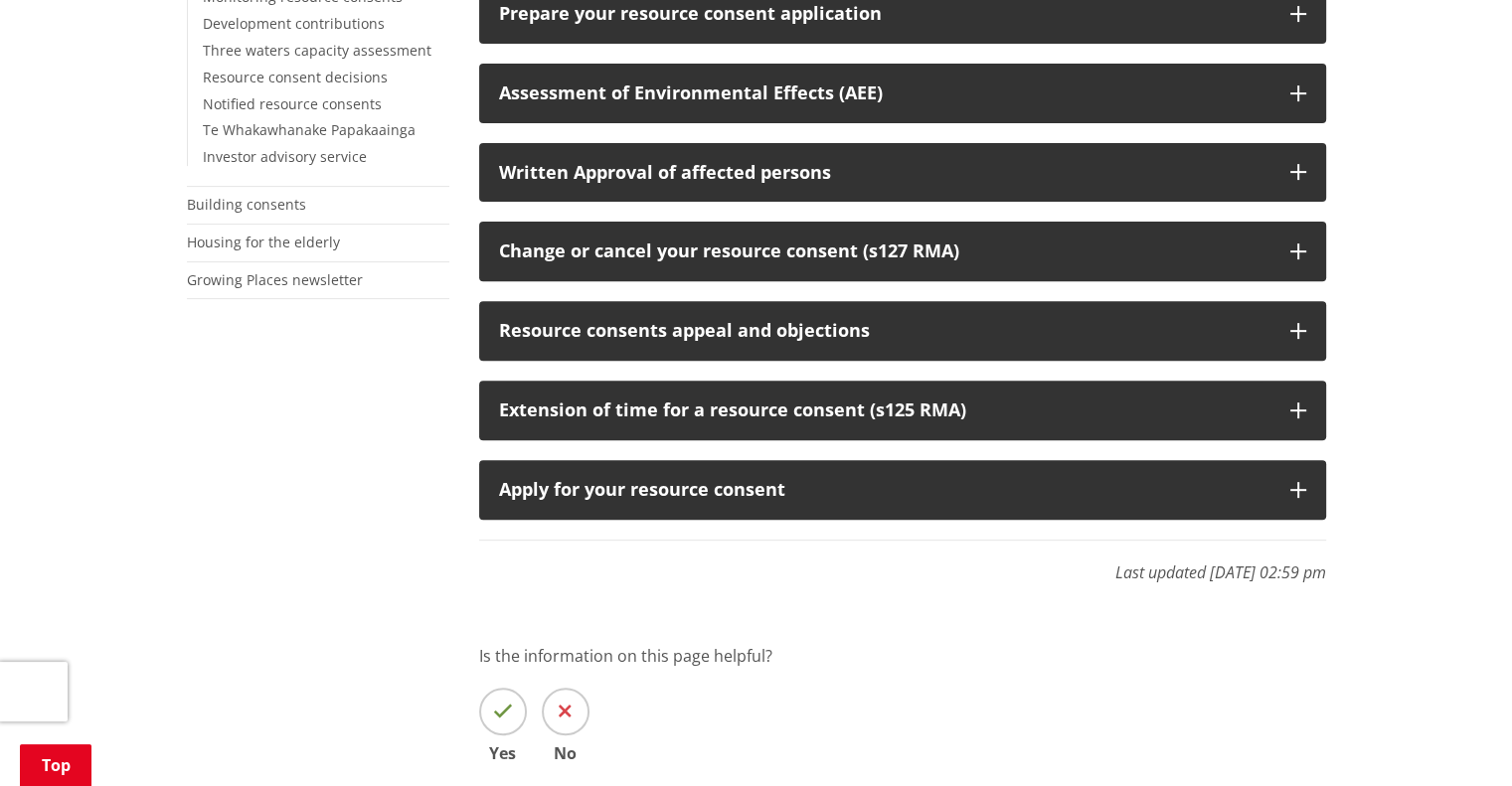 scroll, scrollTop: 713, scrollLeft: 0, axis: vertical 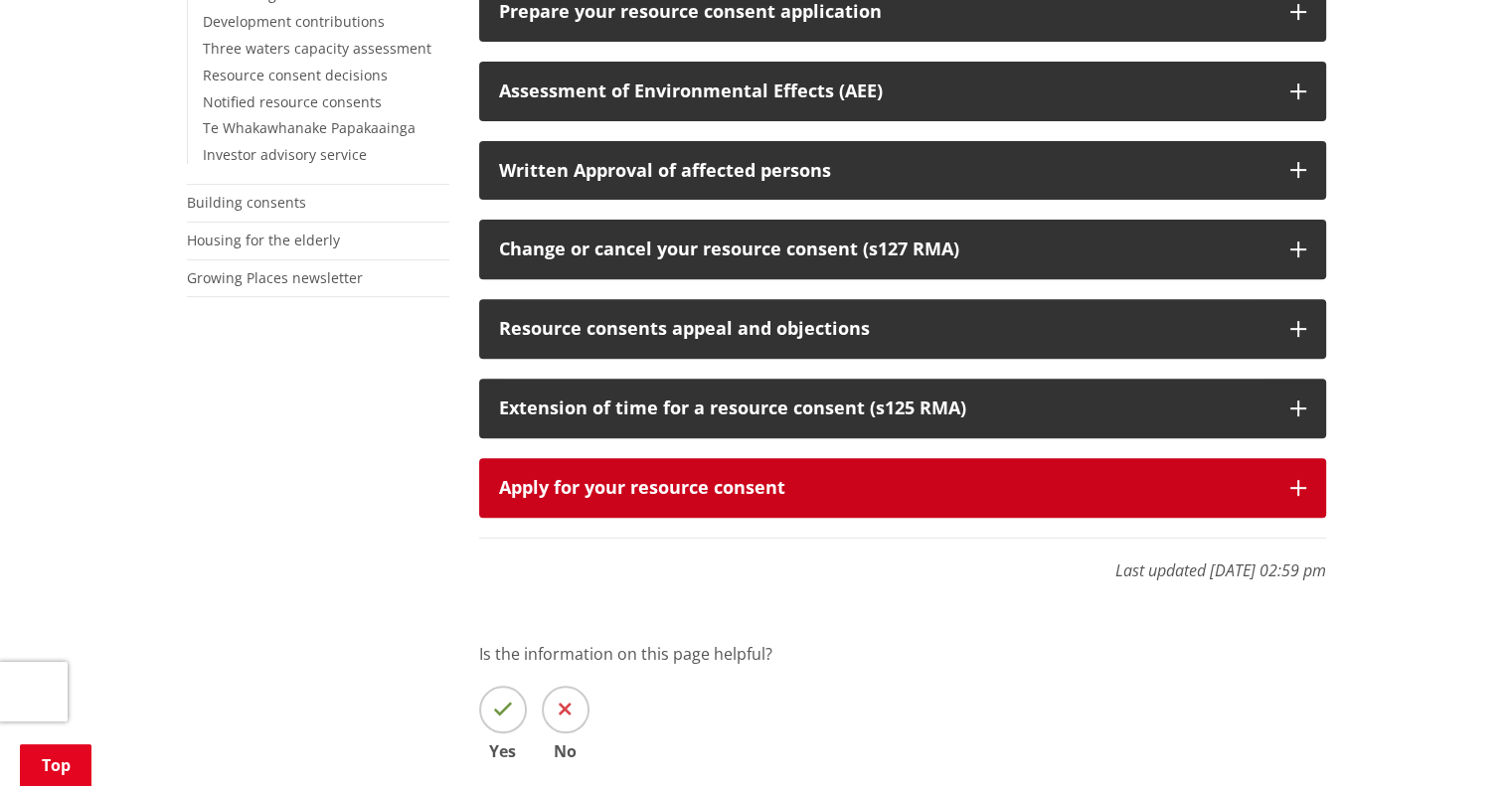 click on "Apply for your resource consent" at bounding box center [885, 488] 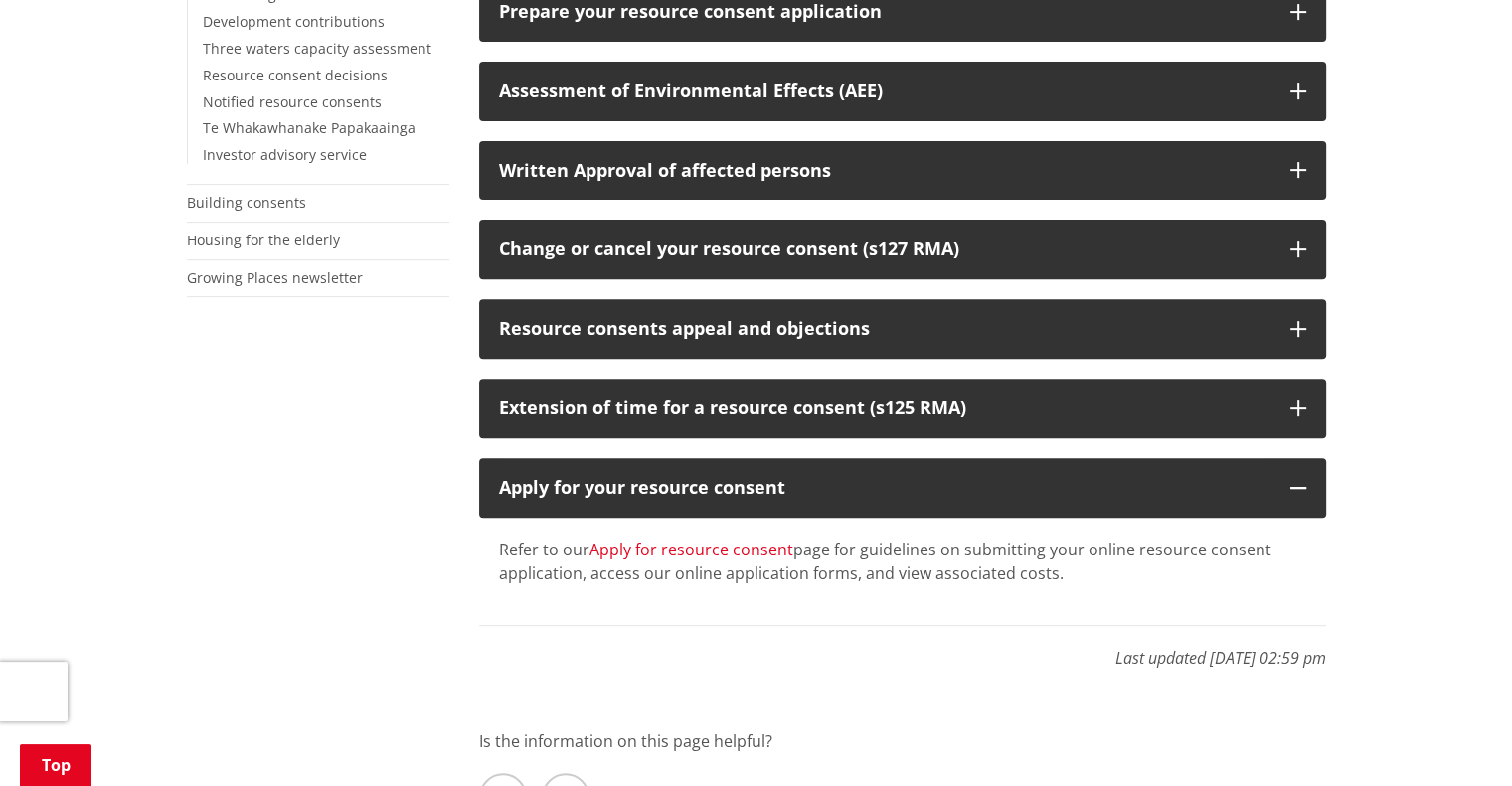 click on "Apply for resource consent" at bounding box center [691, 550] 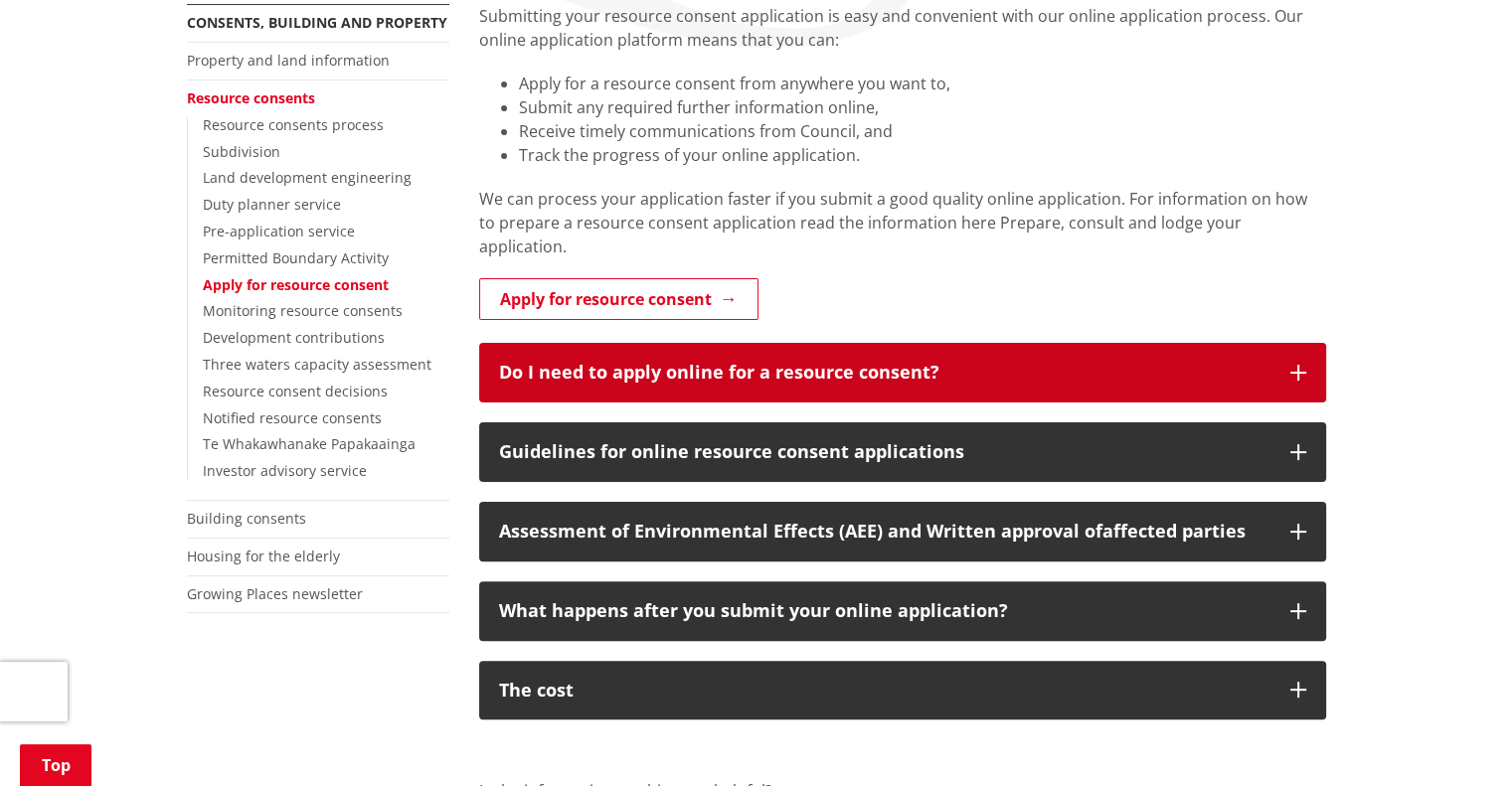 scroll, scrollTop: 433, scrollLeft: 0, axis: vertical 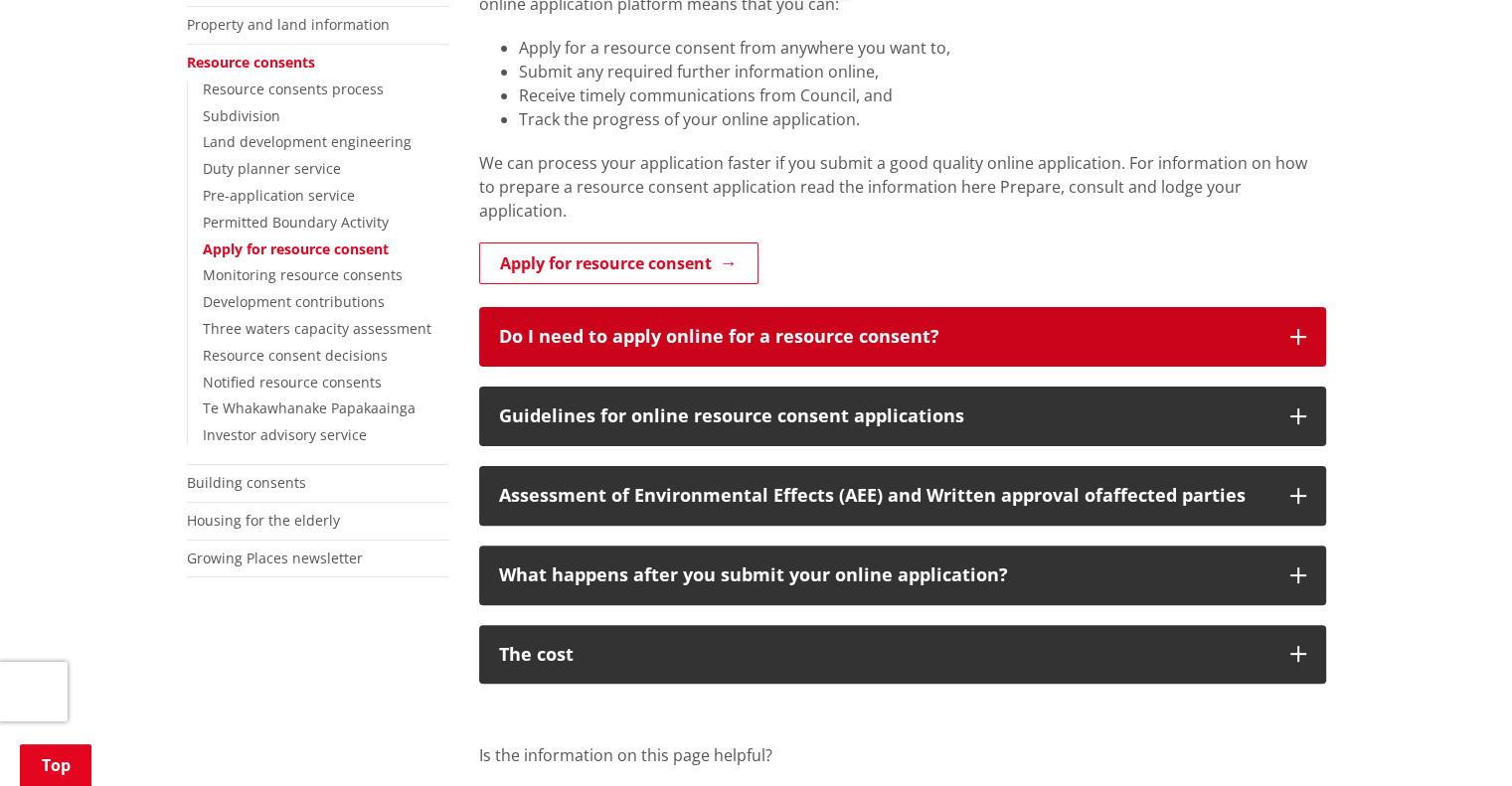 click on "Do I need to apply online for a resource consent?" at bounding box center [903, 337] 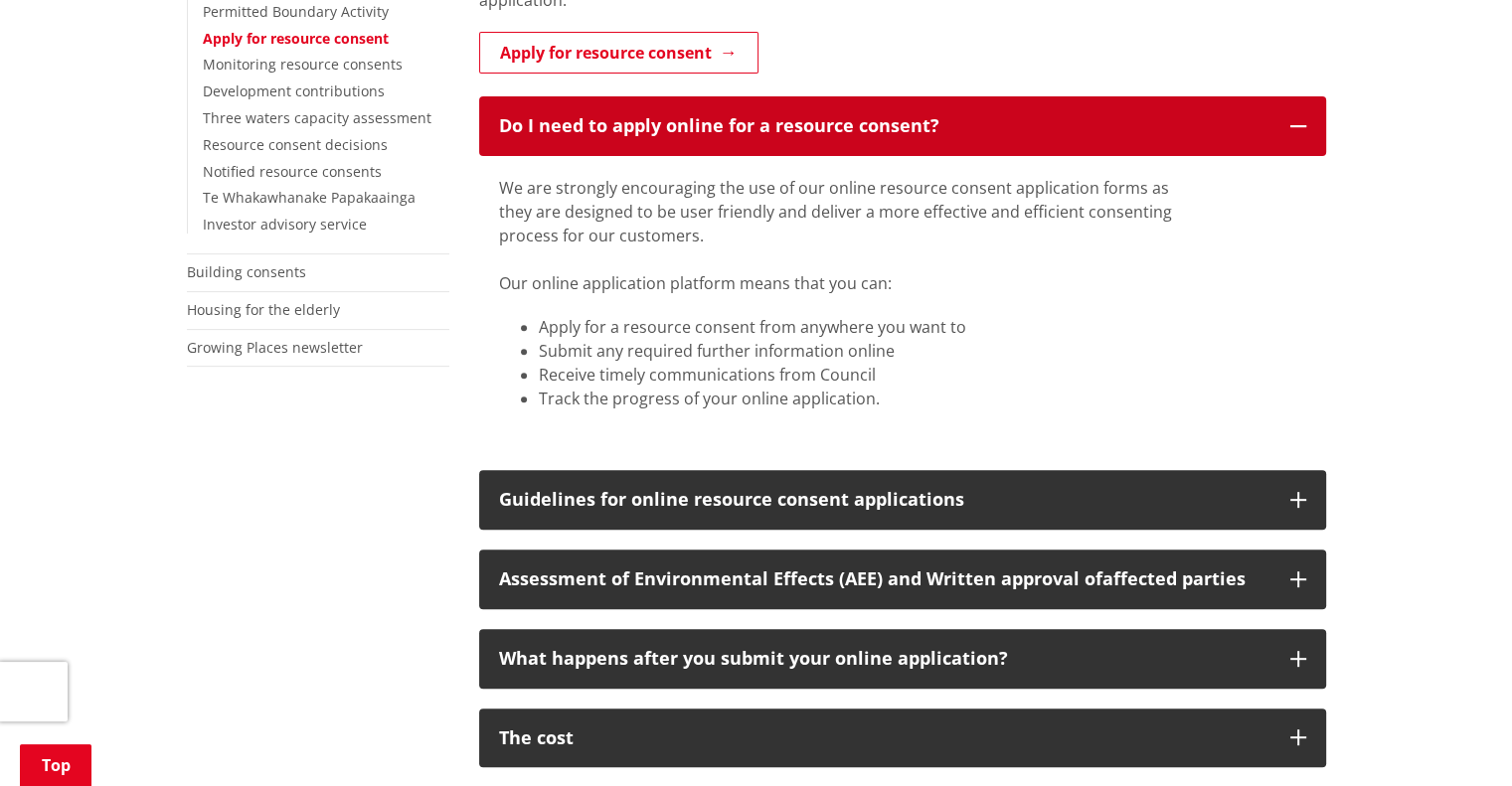 scroll, scrollTop: 646, scrollLeft: 0, axis: vertical 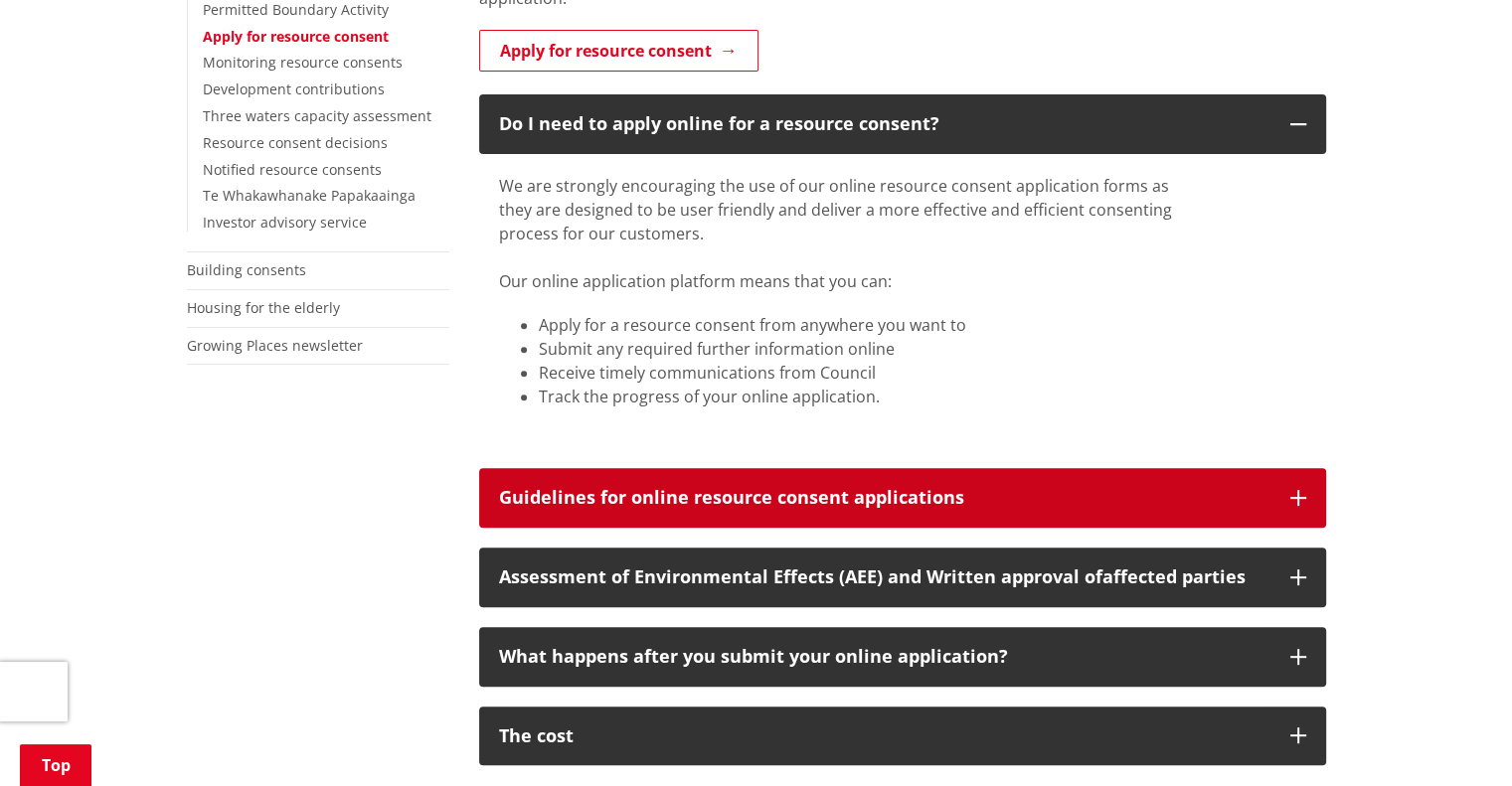 click at bounding box center [1298, 498] 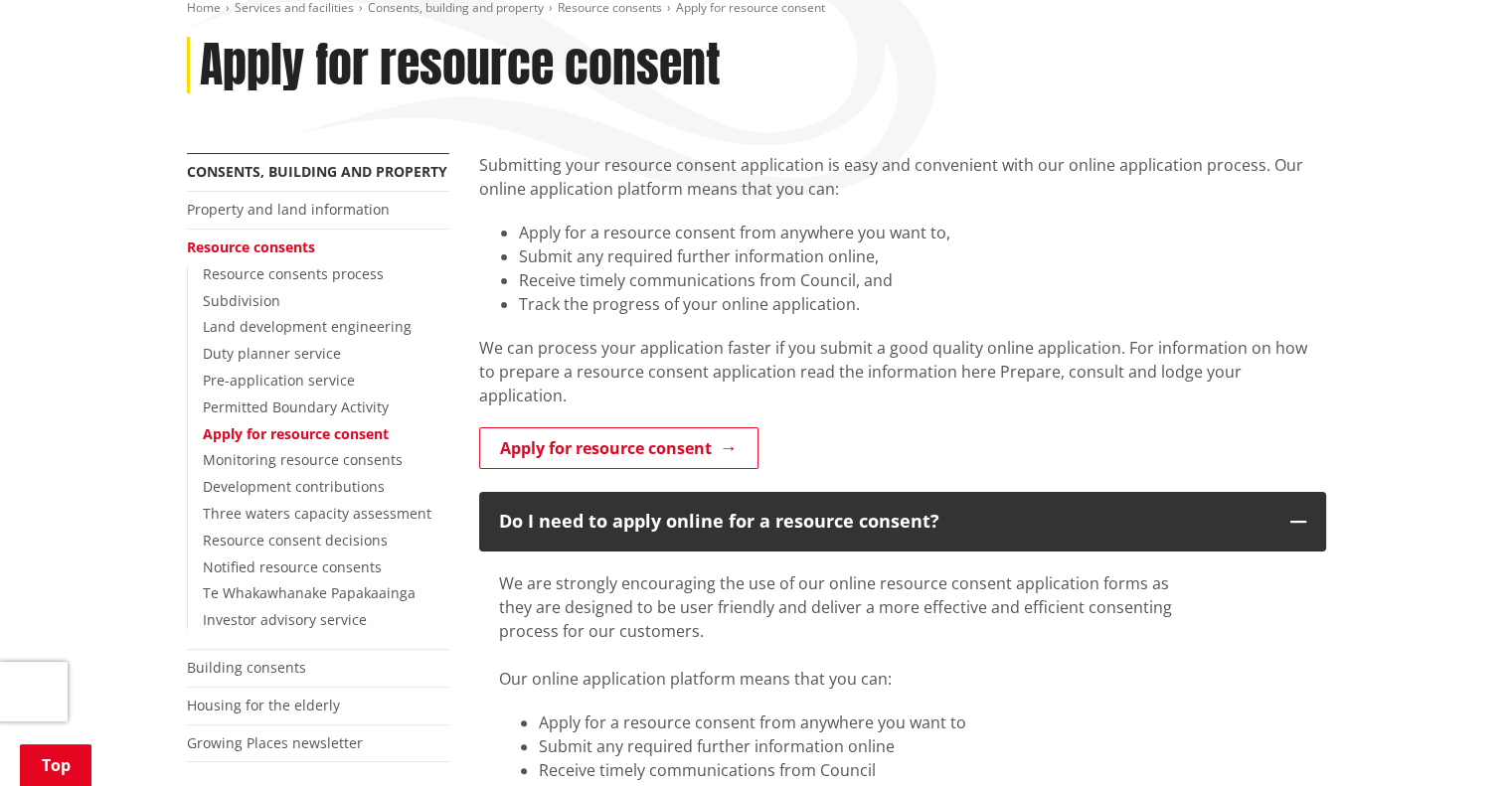 scroll, scrollTop: 250, scrollLeft: 0, axis: vertical 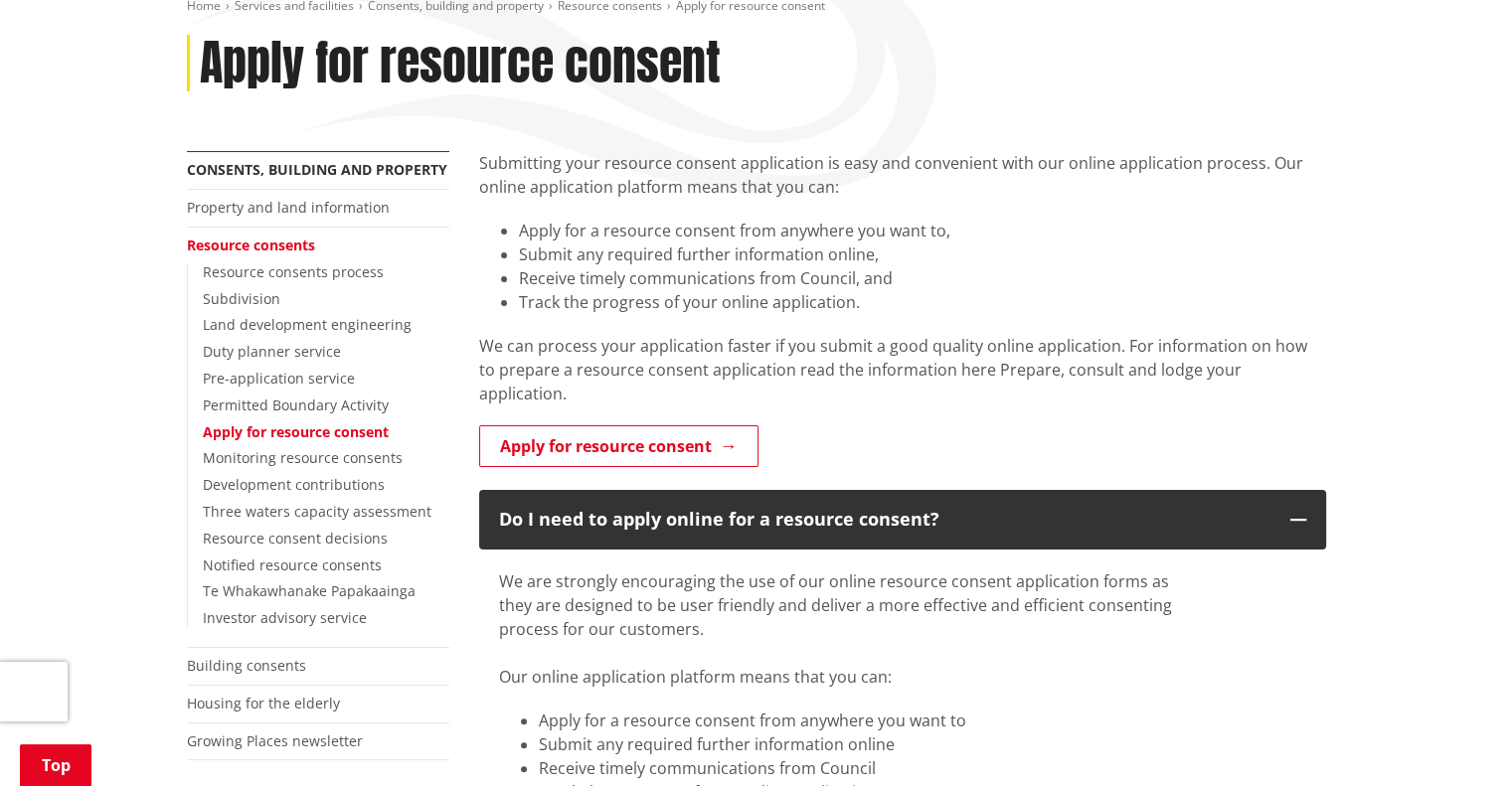click on "Resource consents" at bounding box center (251, 244) 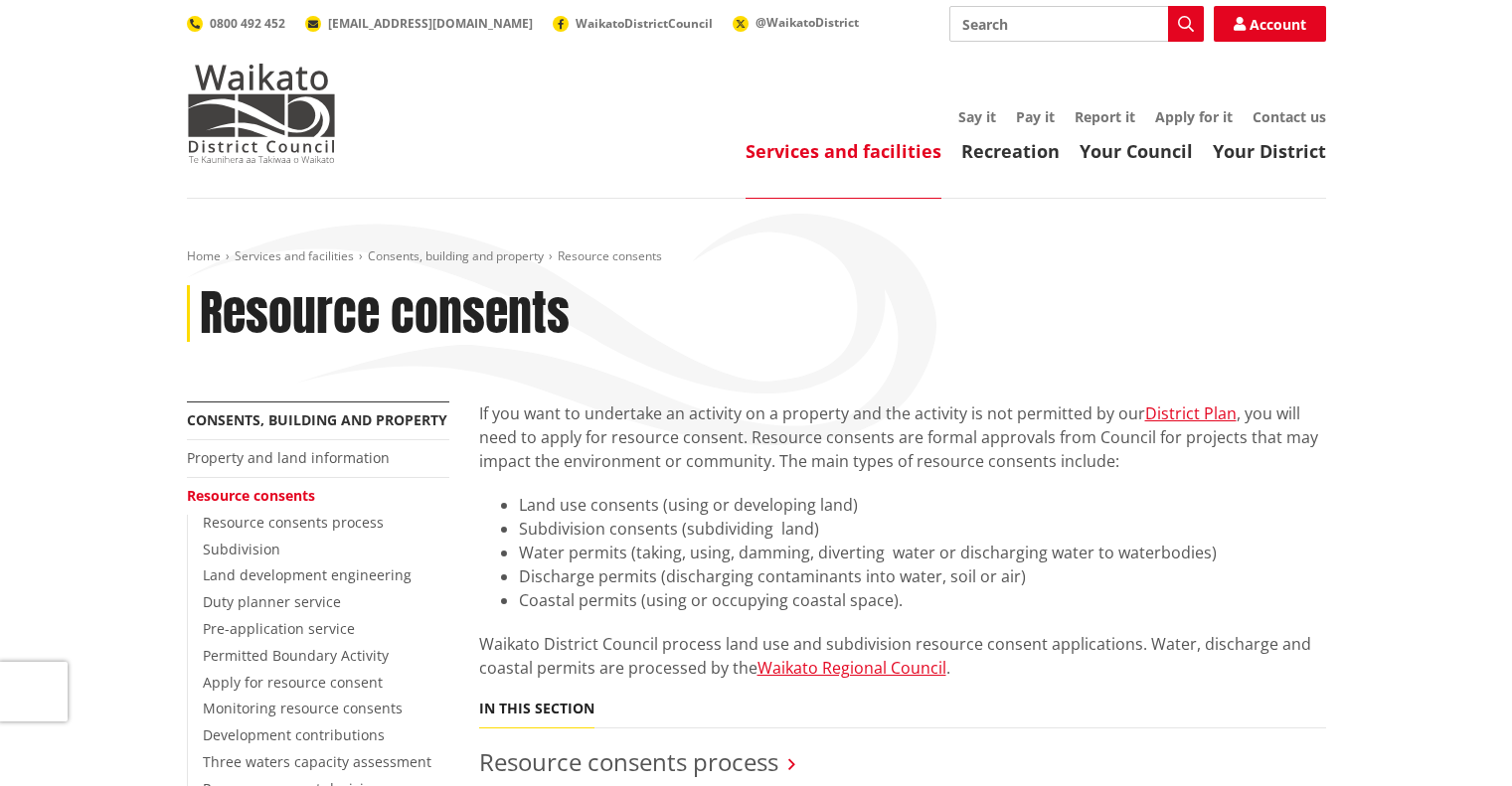 scroll, scrollTop: 0, scrollLeft: 0, axis: both 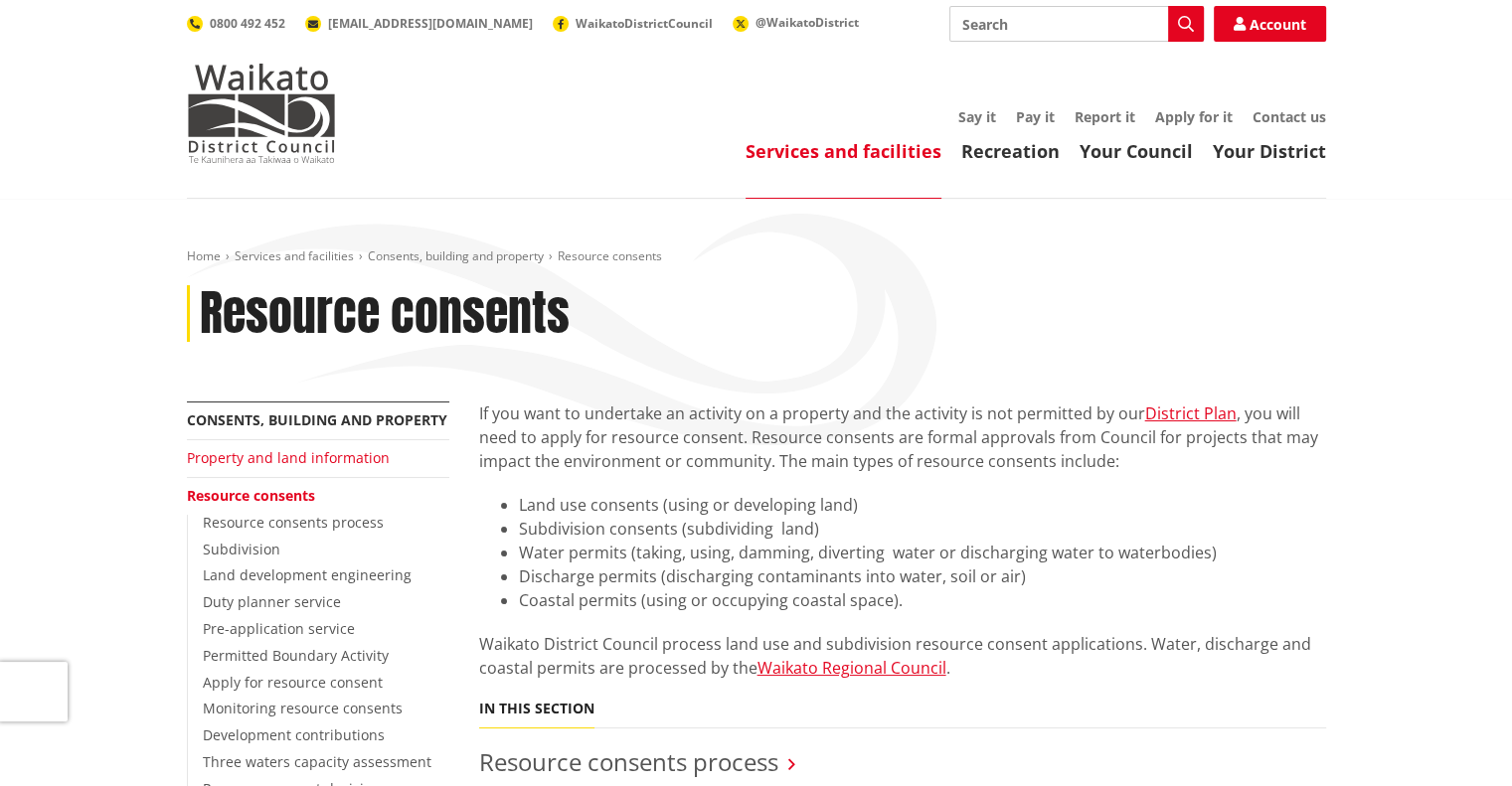 click on "Property and land information" at bounding box center (288, 457) 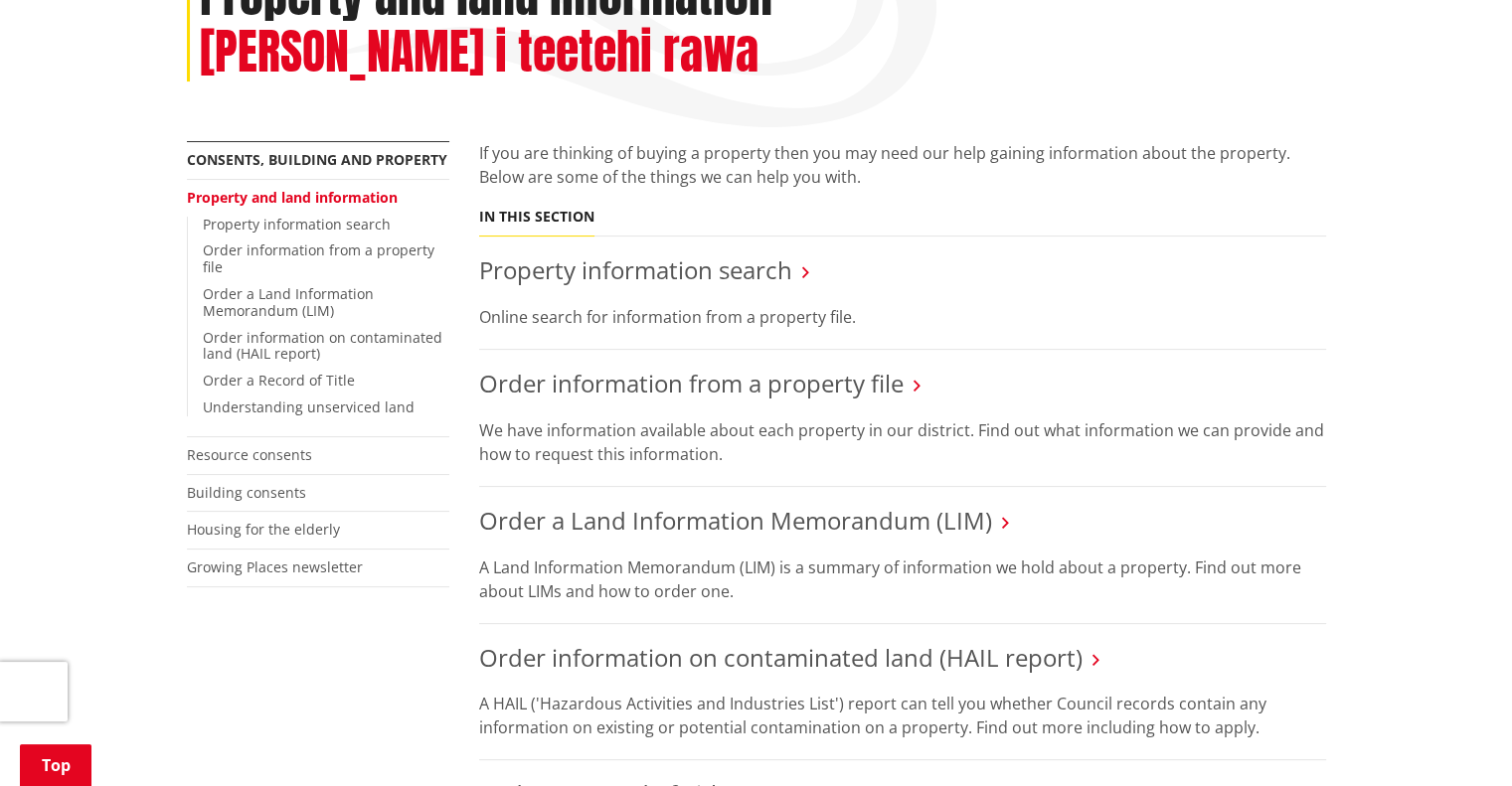 scroll, scrollTop: 317, scrollLeft: 0, axis: vertical 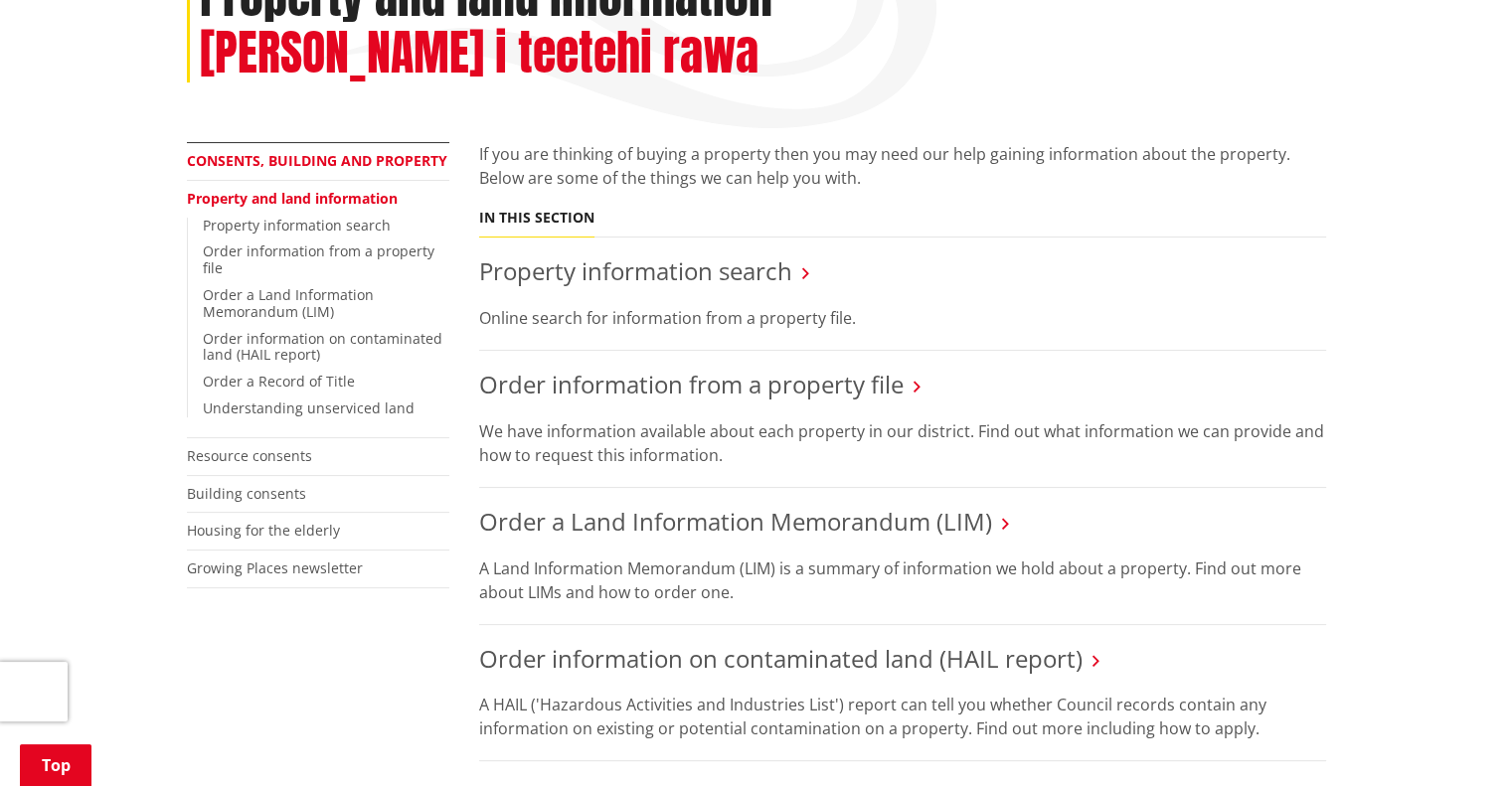 click on "Consents, building and property" at bounding box center [317, 160] 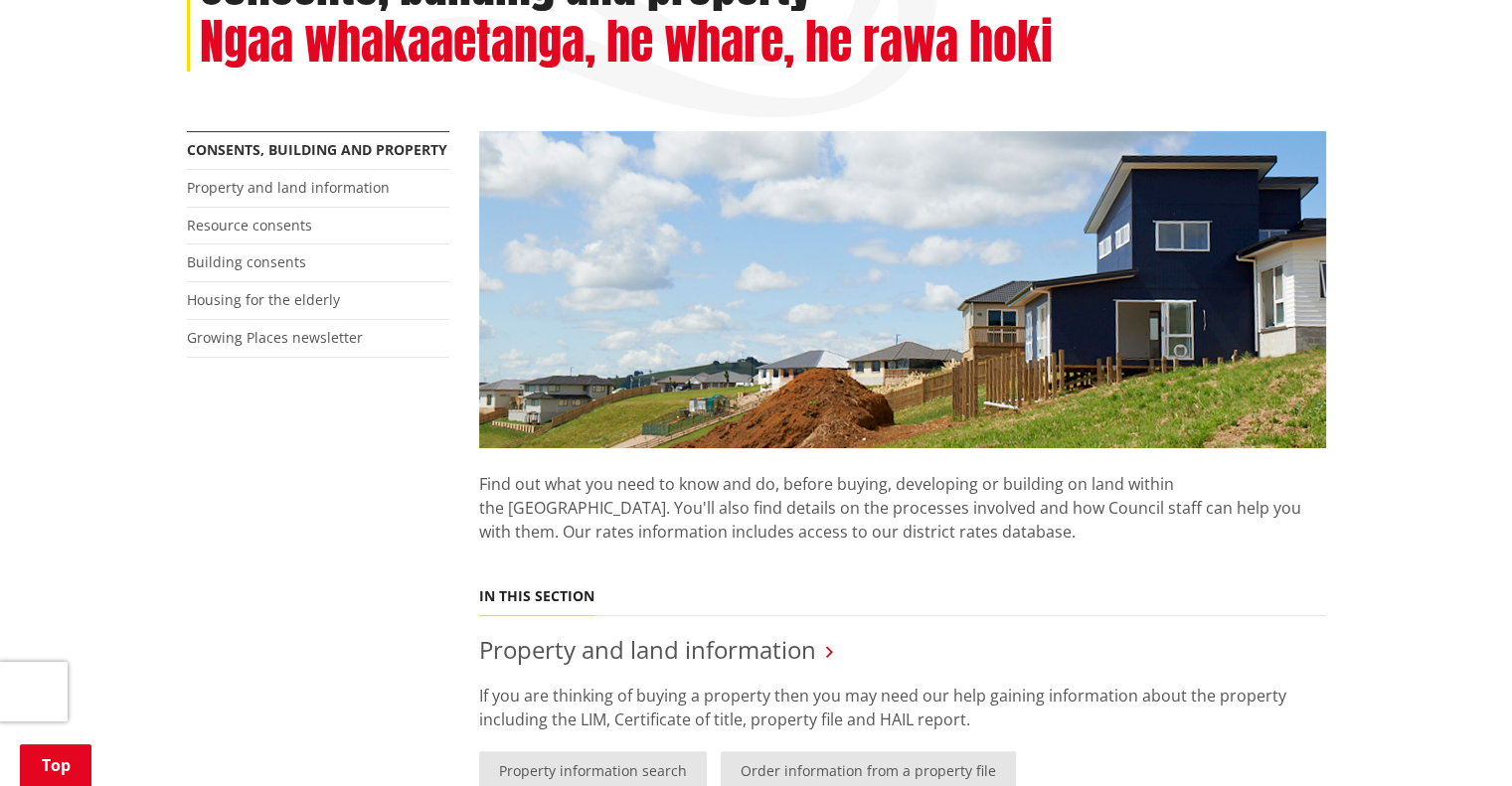 scroll, scrollTop: 325, scrollLeft: 0, axis: vertical 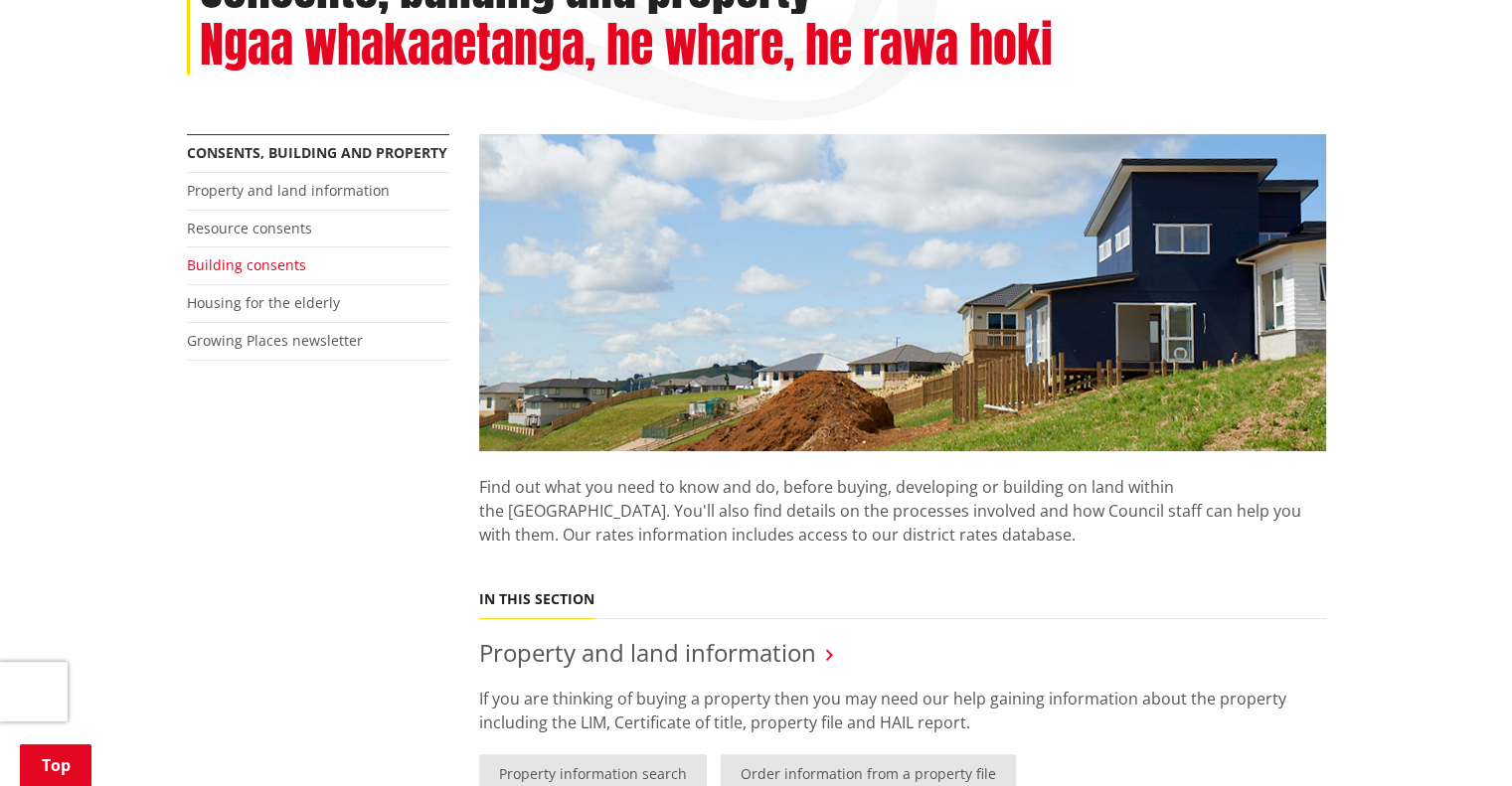 click on "Building consents" at bounding box center (247, 264) 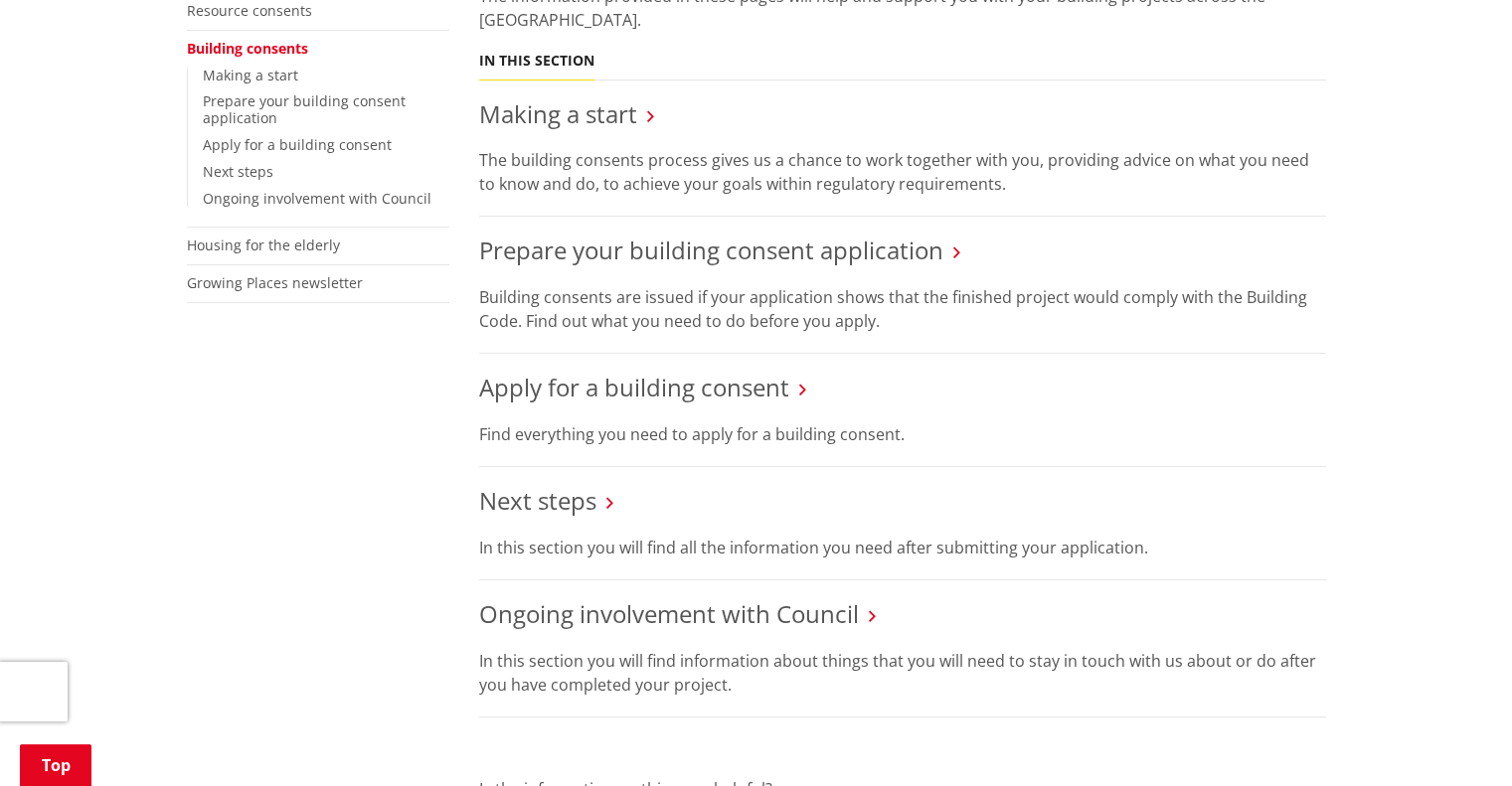 scroll, scrollTop: 487, scrollLeft: 0, axis: vertical 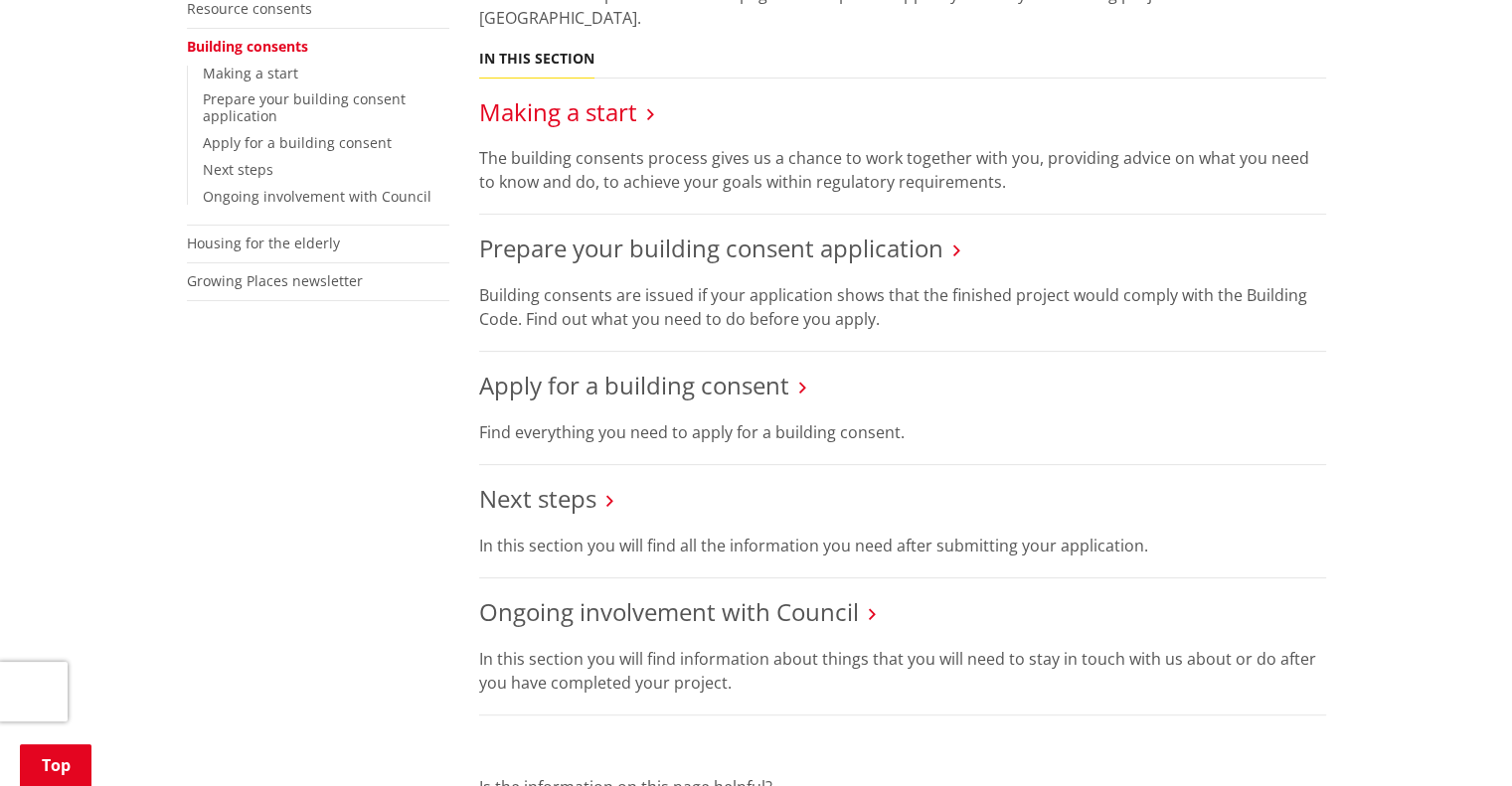 click on "Making a start" at bounding box center [558, 111] 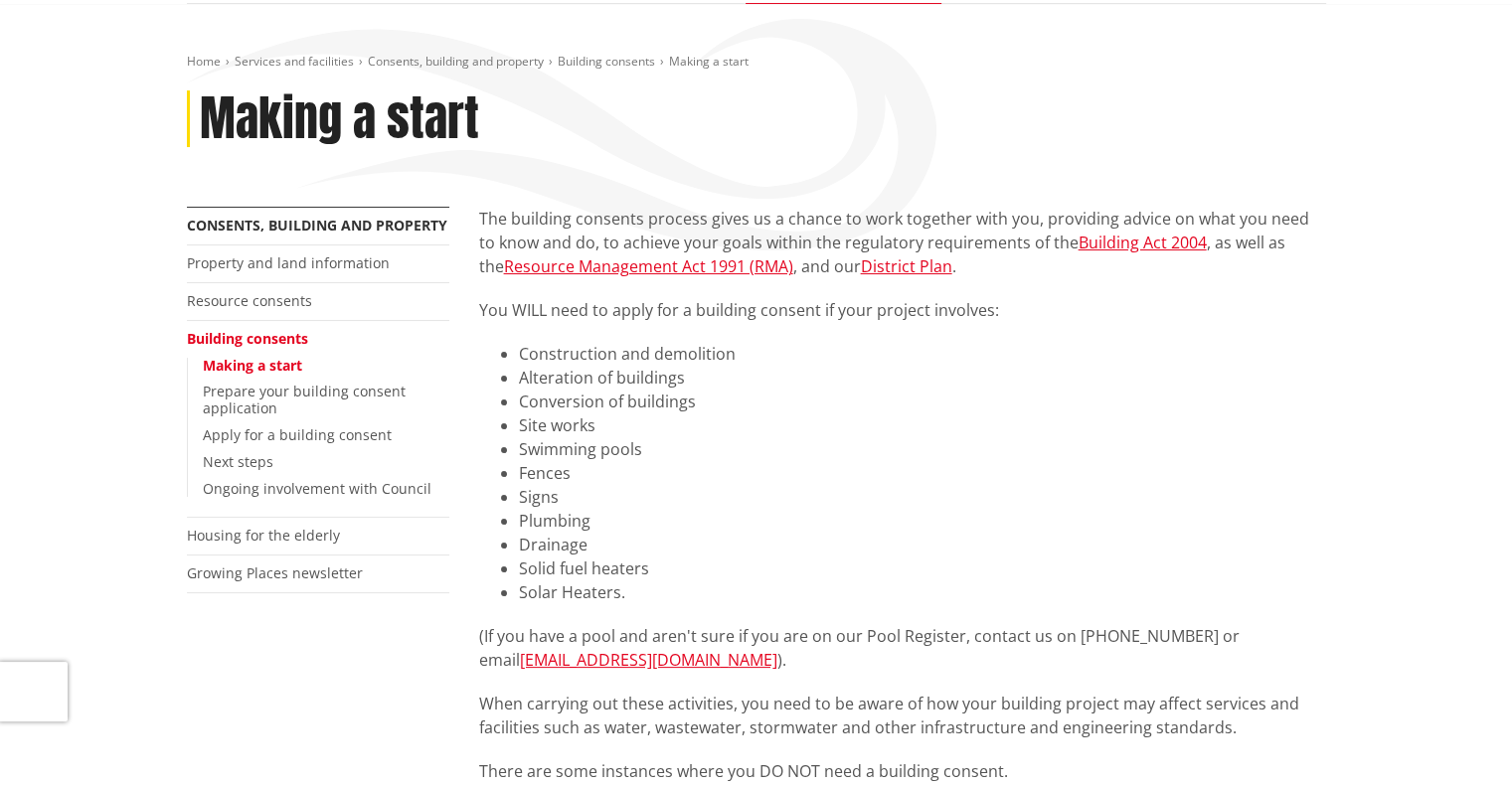 scroll, scrollTop: 203, scrollLeft: 0, axis: vertical 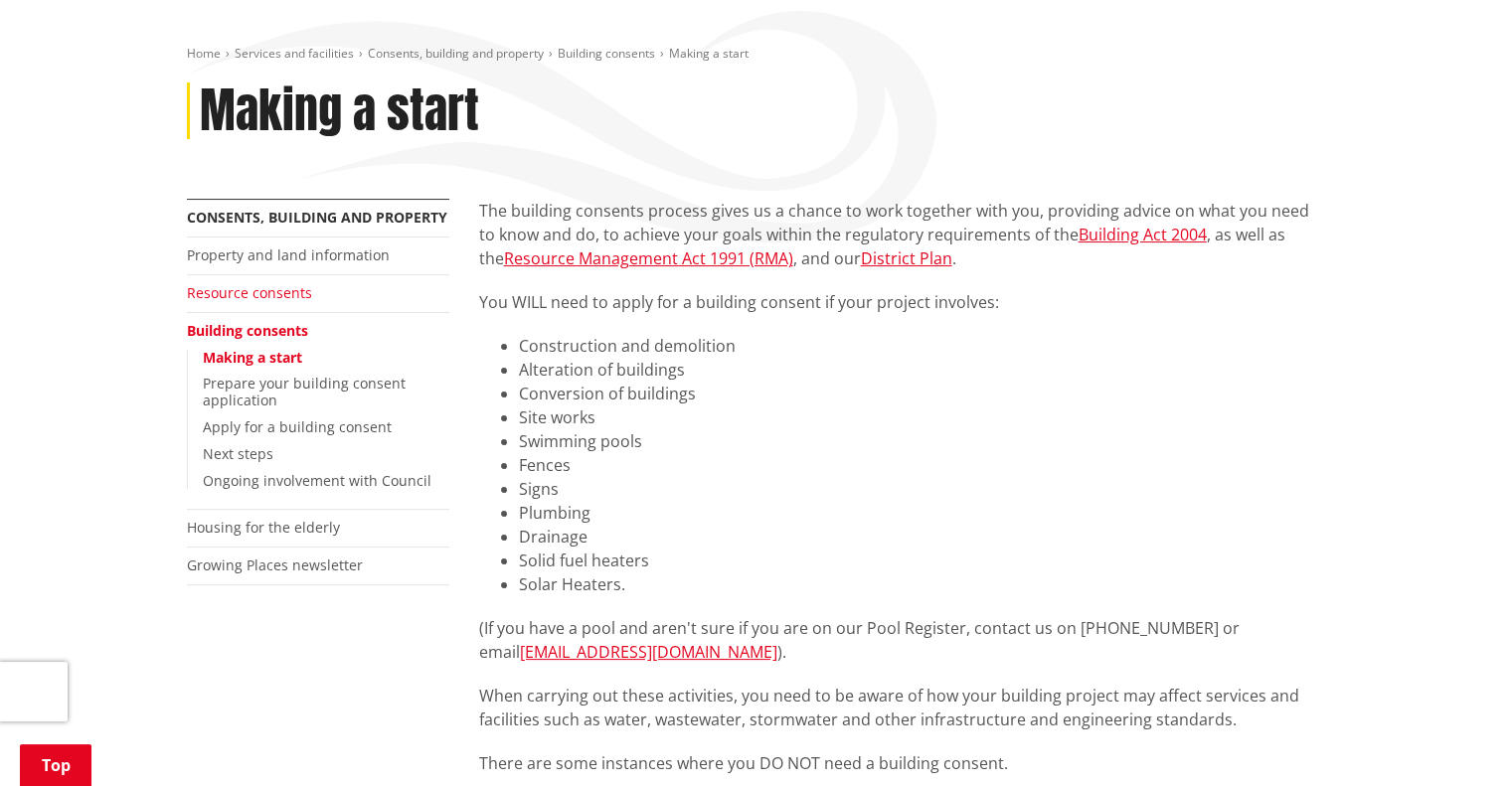 click on "Resource consents" at bounding box center (250, 292) 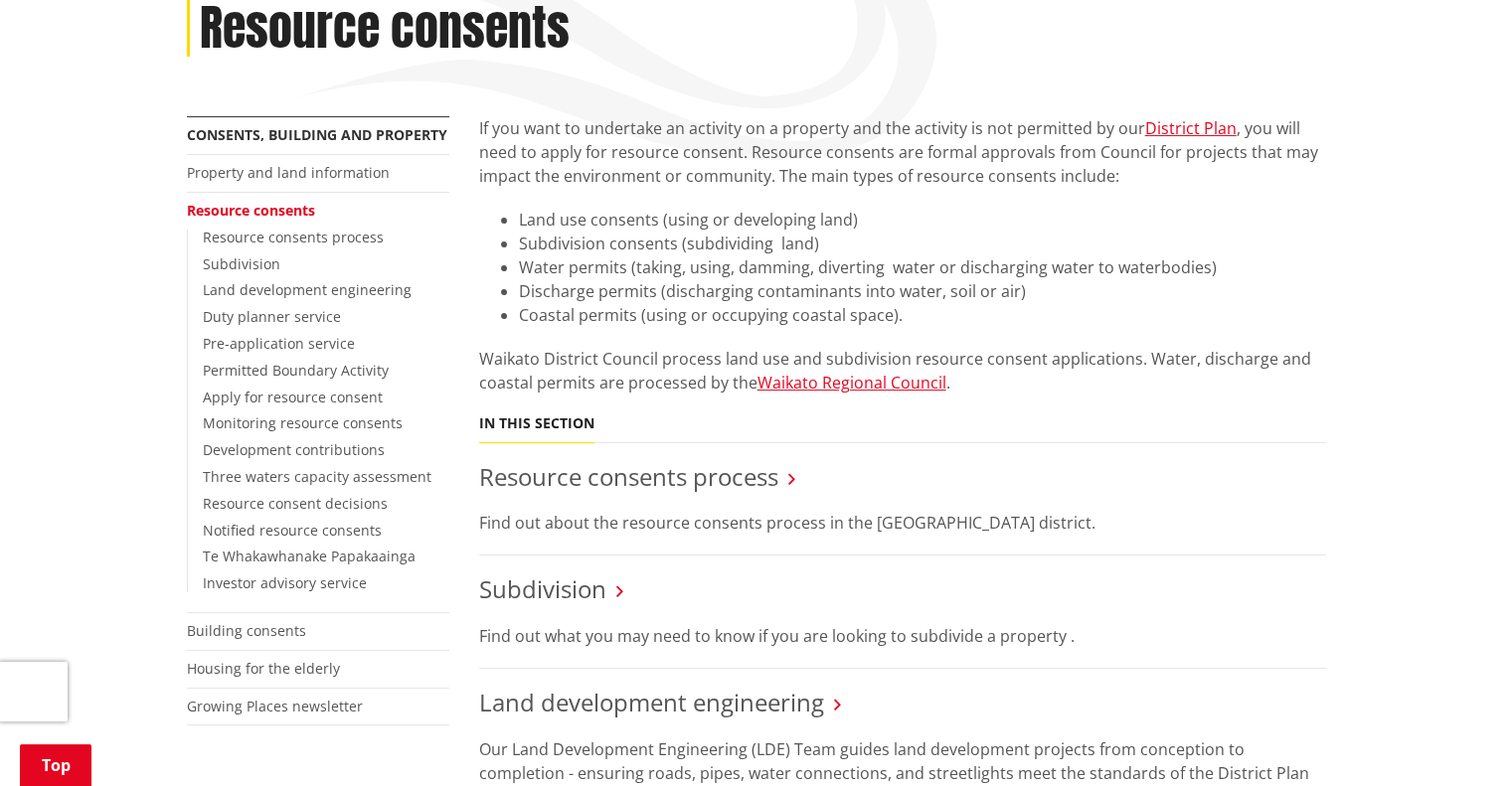 scroll, scrollTop: 286, scrollLeft: 0, axis: vertical 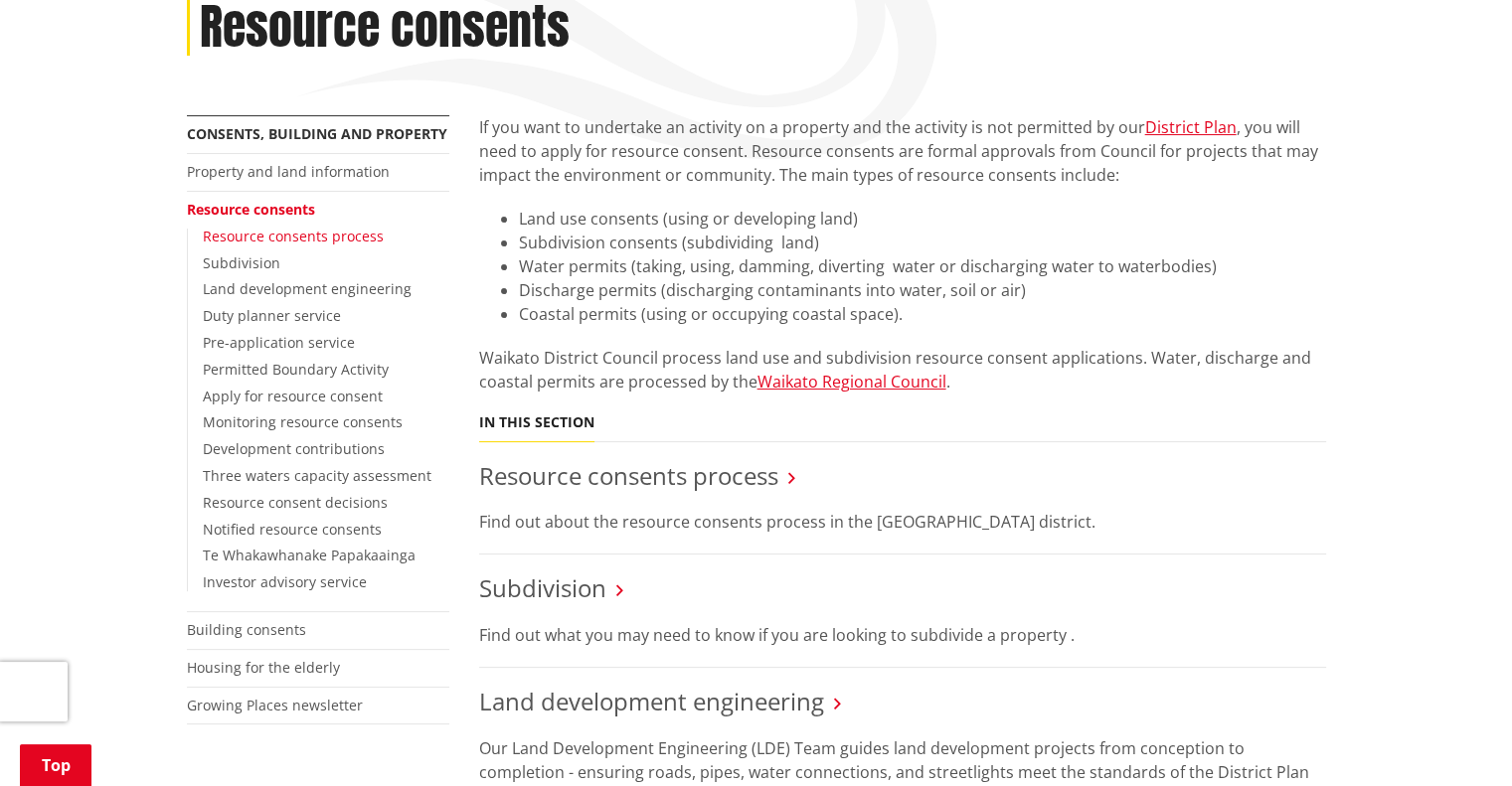 click on "Resource consents process" at bounding box center (293, 236) 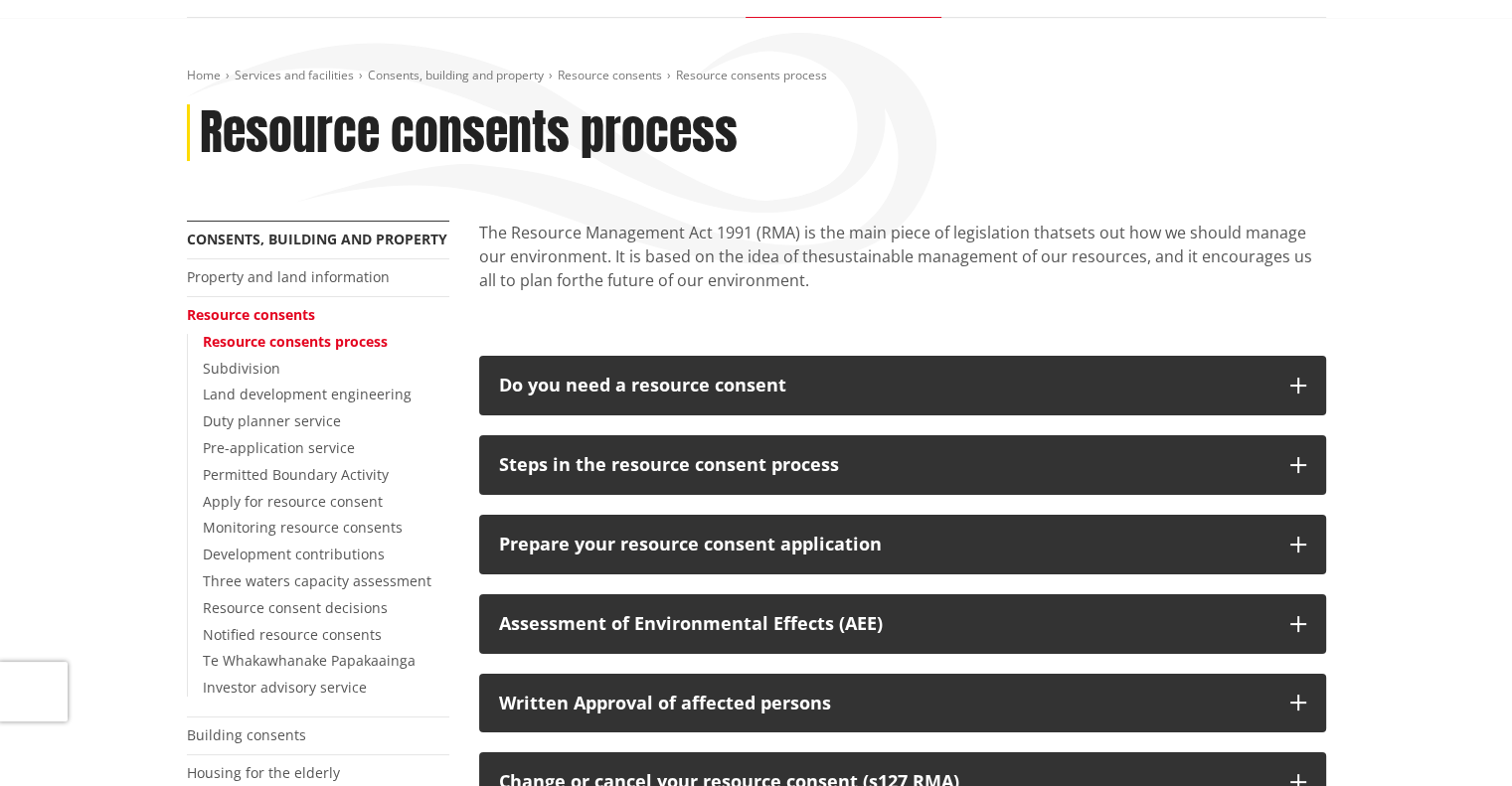 scroll, scrollTop: 182, scrollLeft: 0, axis: vertical 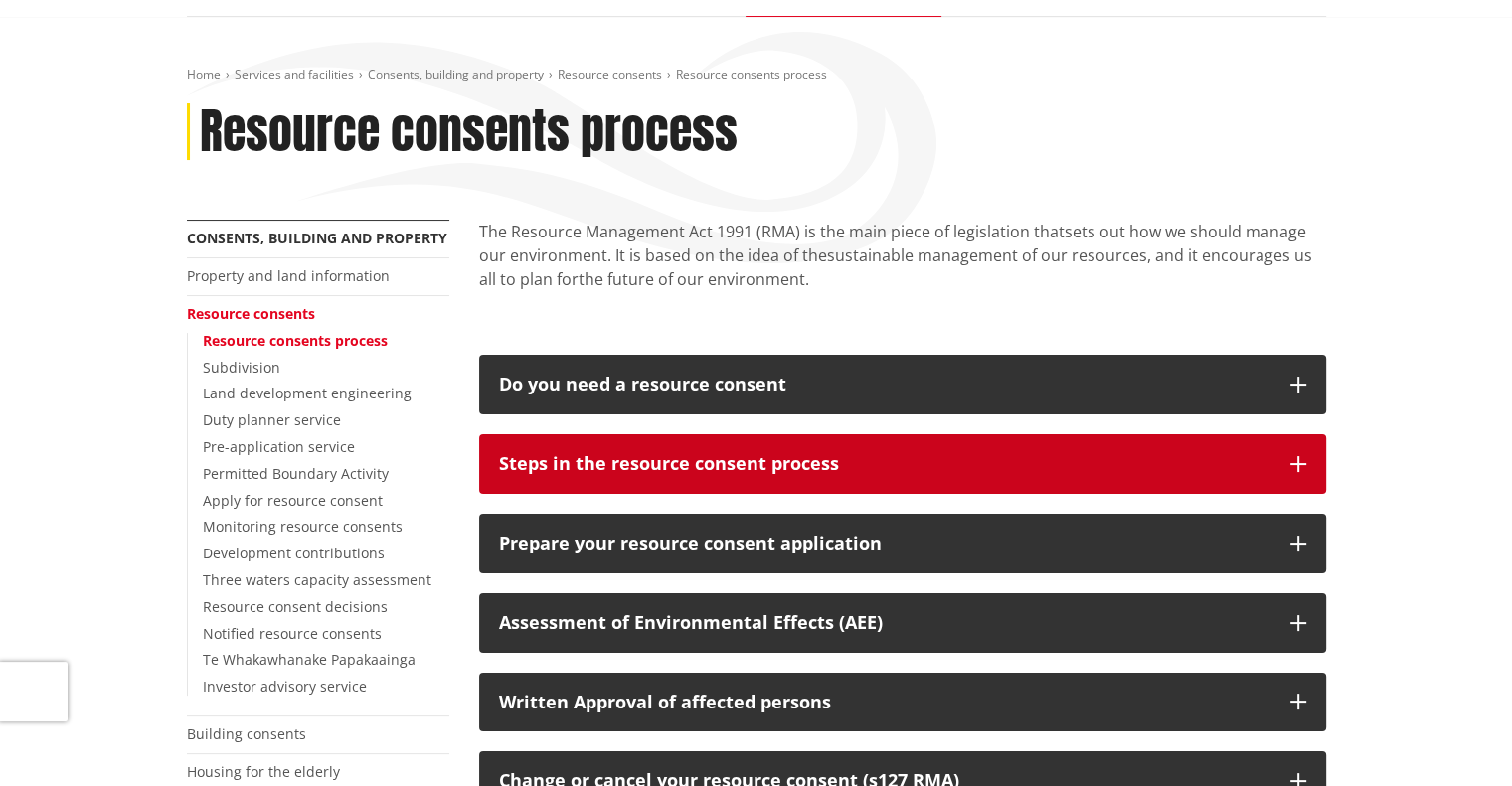 click on "Steps in the resource consent process" at bounding box center (885, 464) 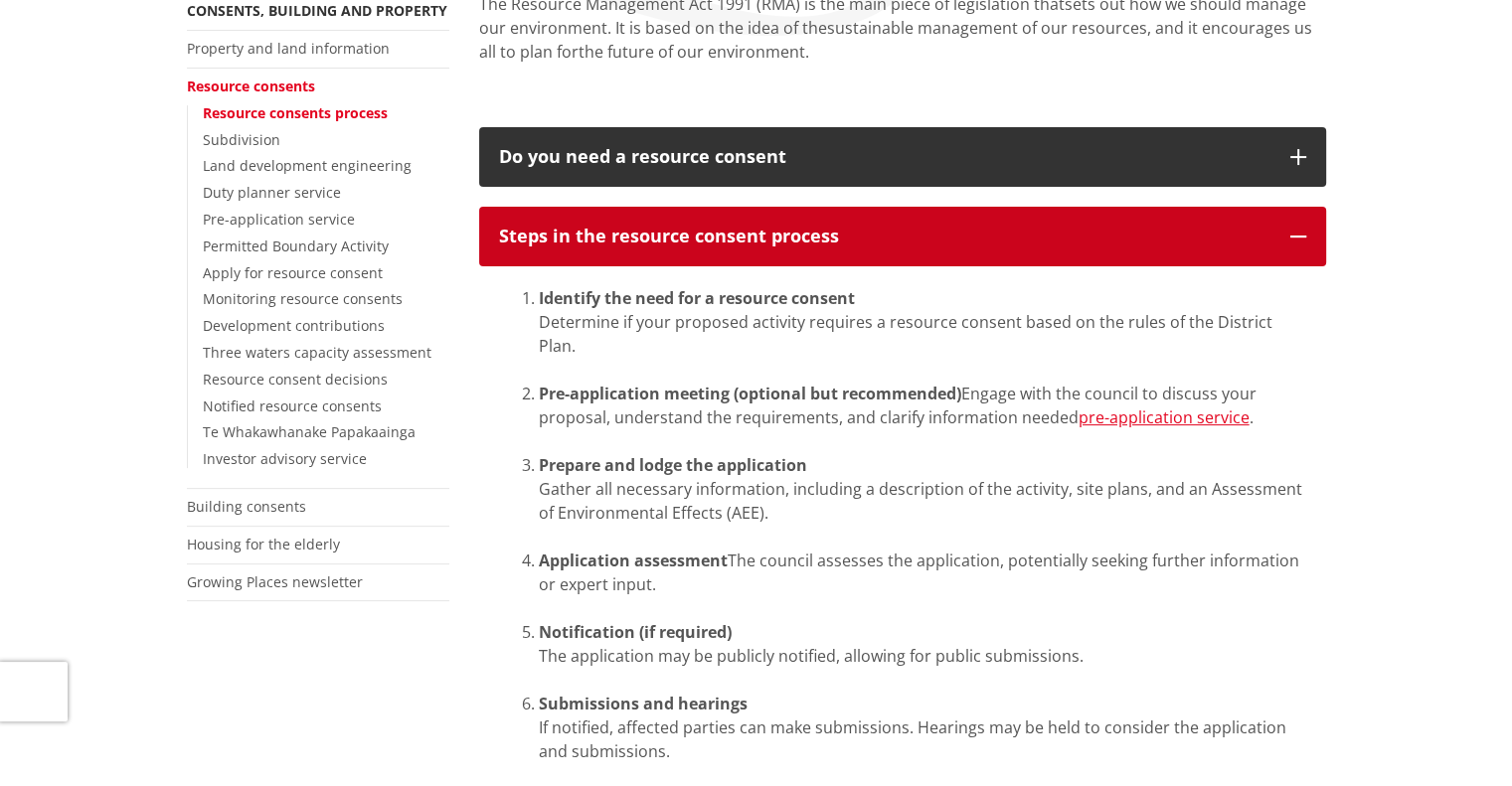 scroll, scrollTop: 0, scrollLeft: 0, axis: both 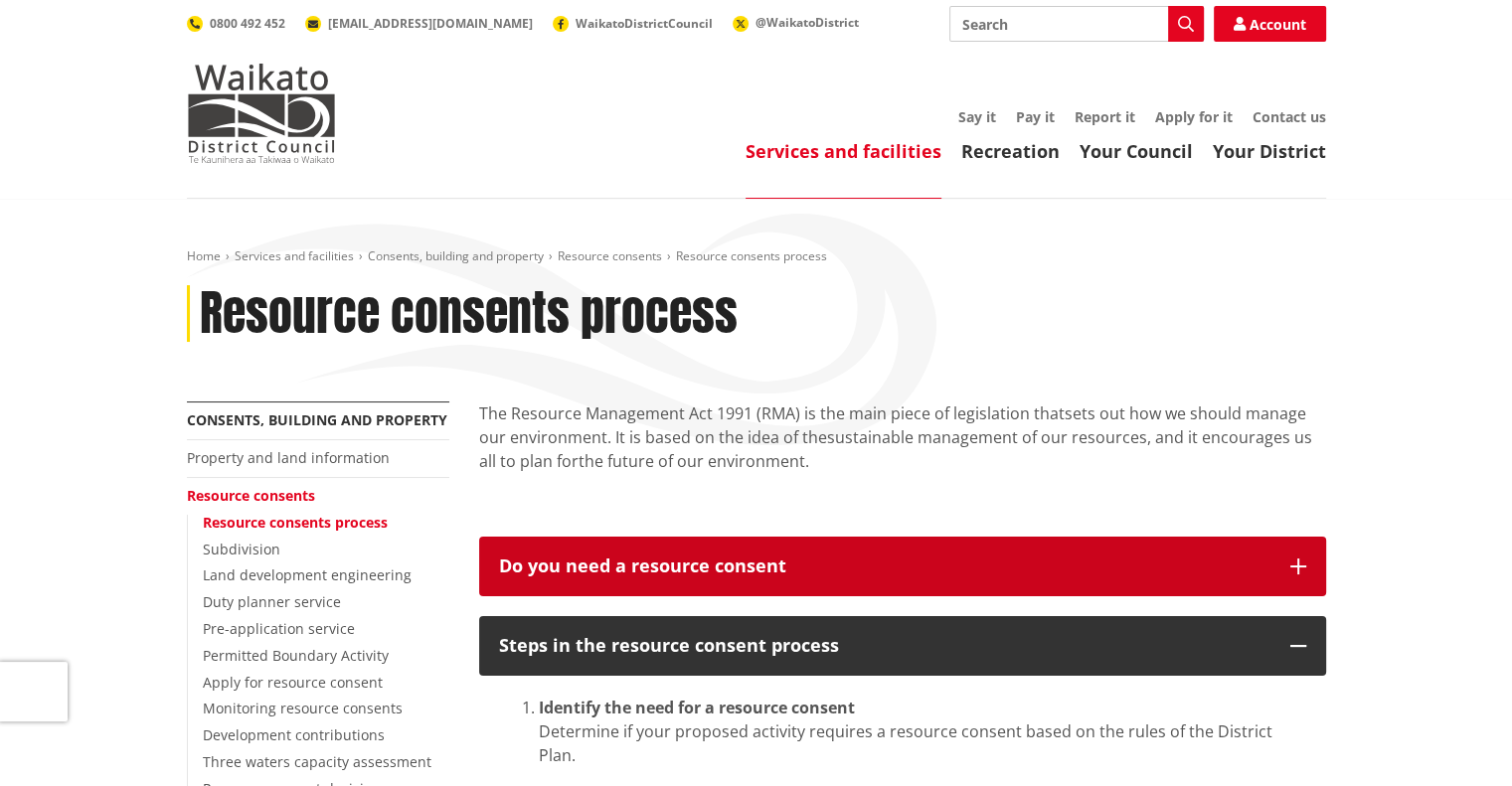 click on "Do you need a resource consent" at bounding box center [903, 566] 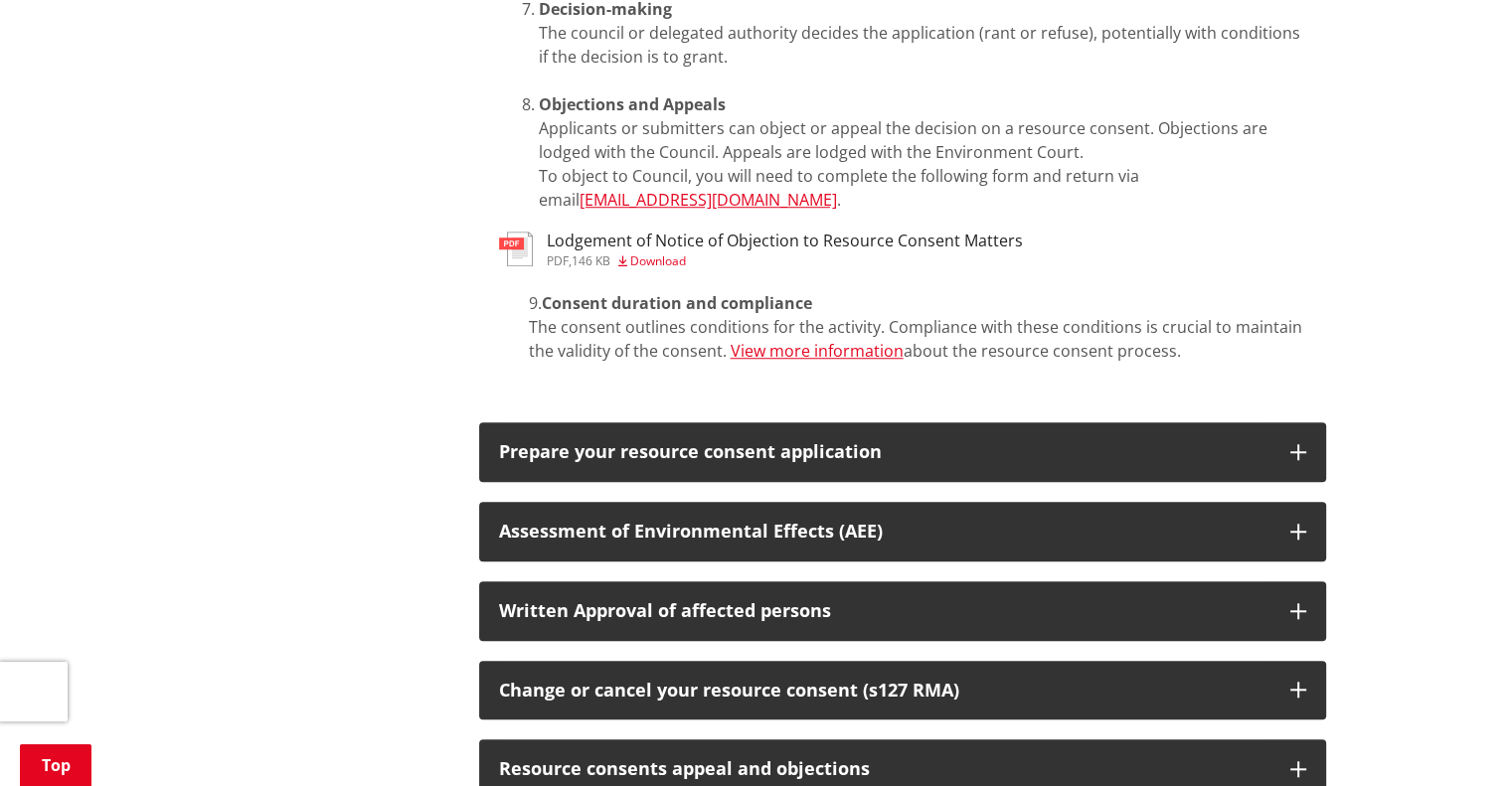 scroll, scrollTop: 1520, scrollLeft: 0, axis: vertical 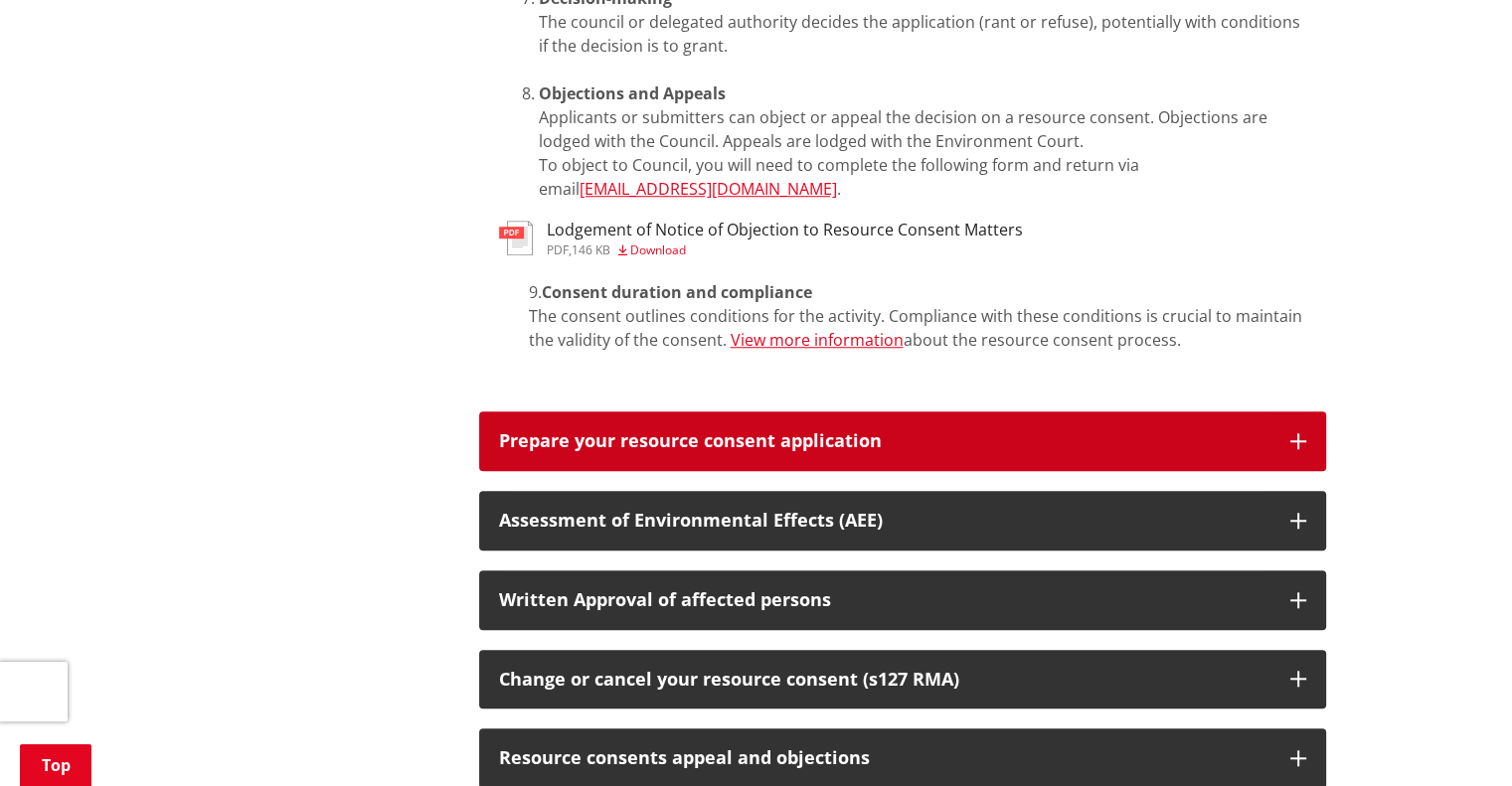 click on "Prepare your resource consent application" at bounding box center (885, 441) 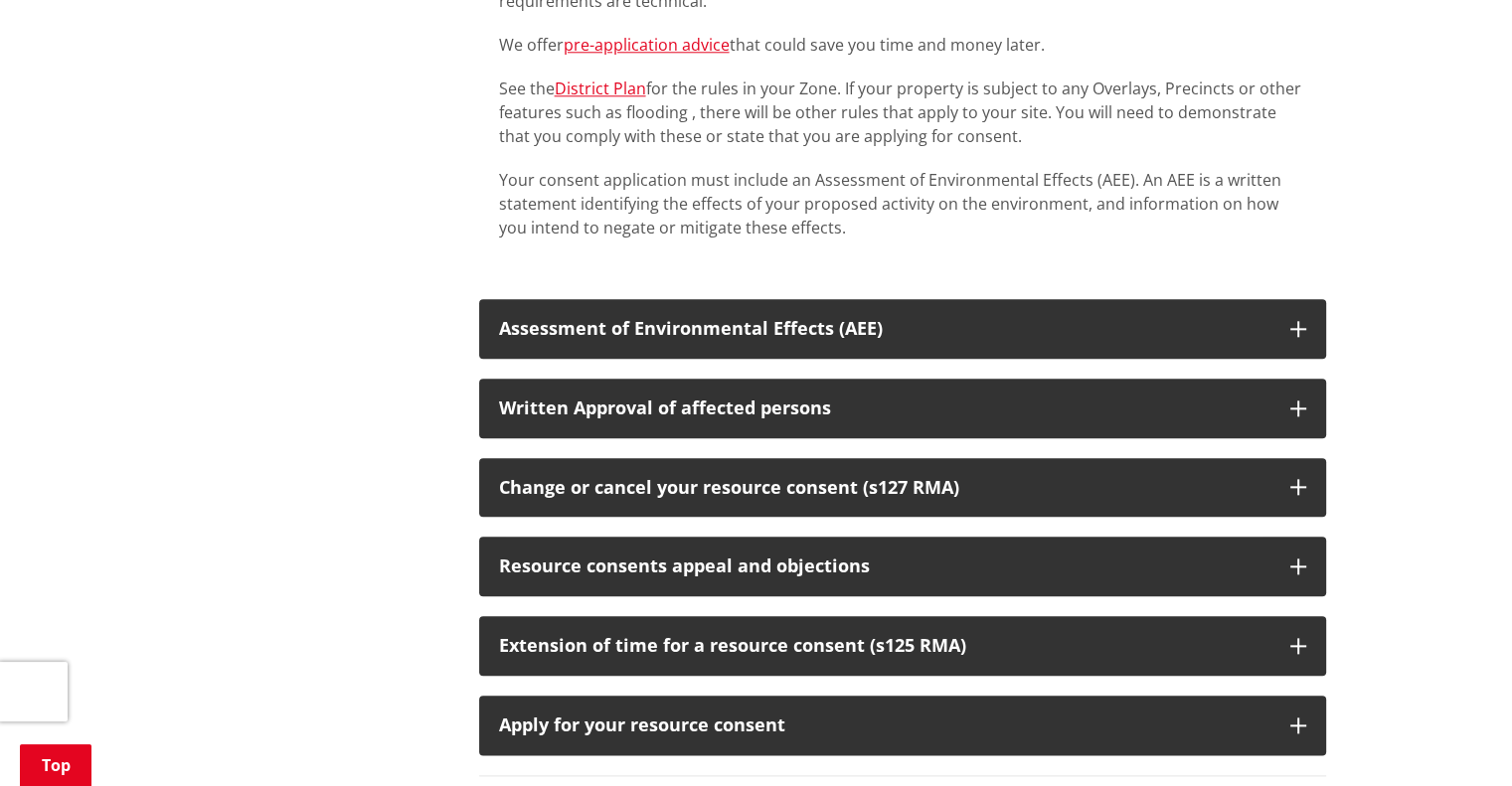 scroll, scrollTop: 2136, scrollLeft: 0, axis: vertical 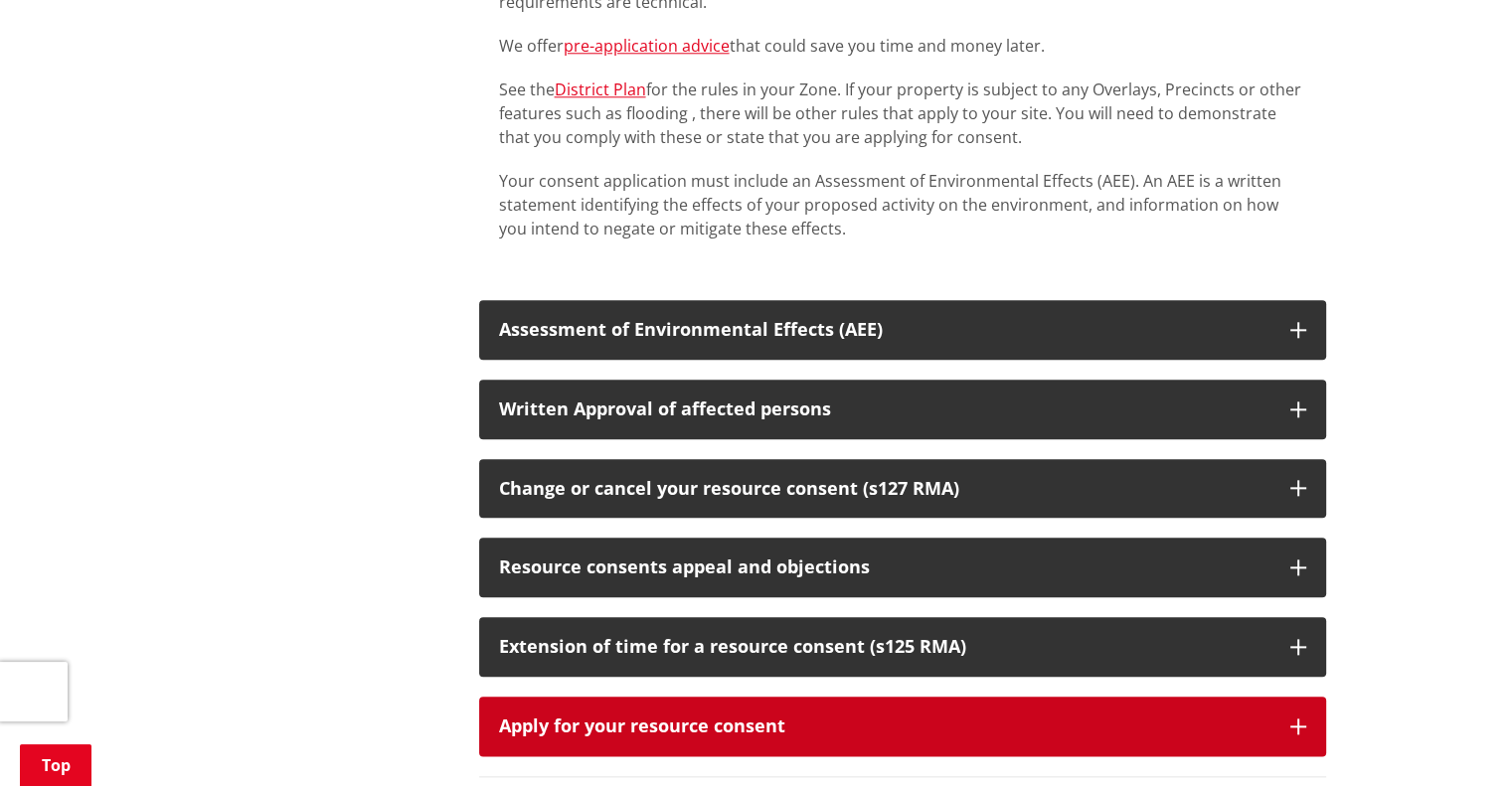 click on "Apply for your resource consent" at bounding box center (885, 726) 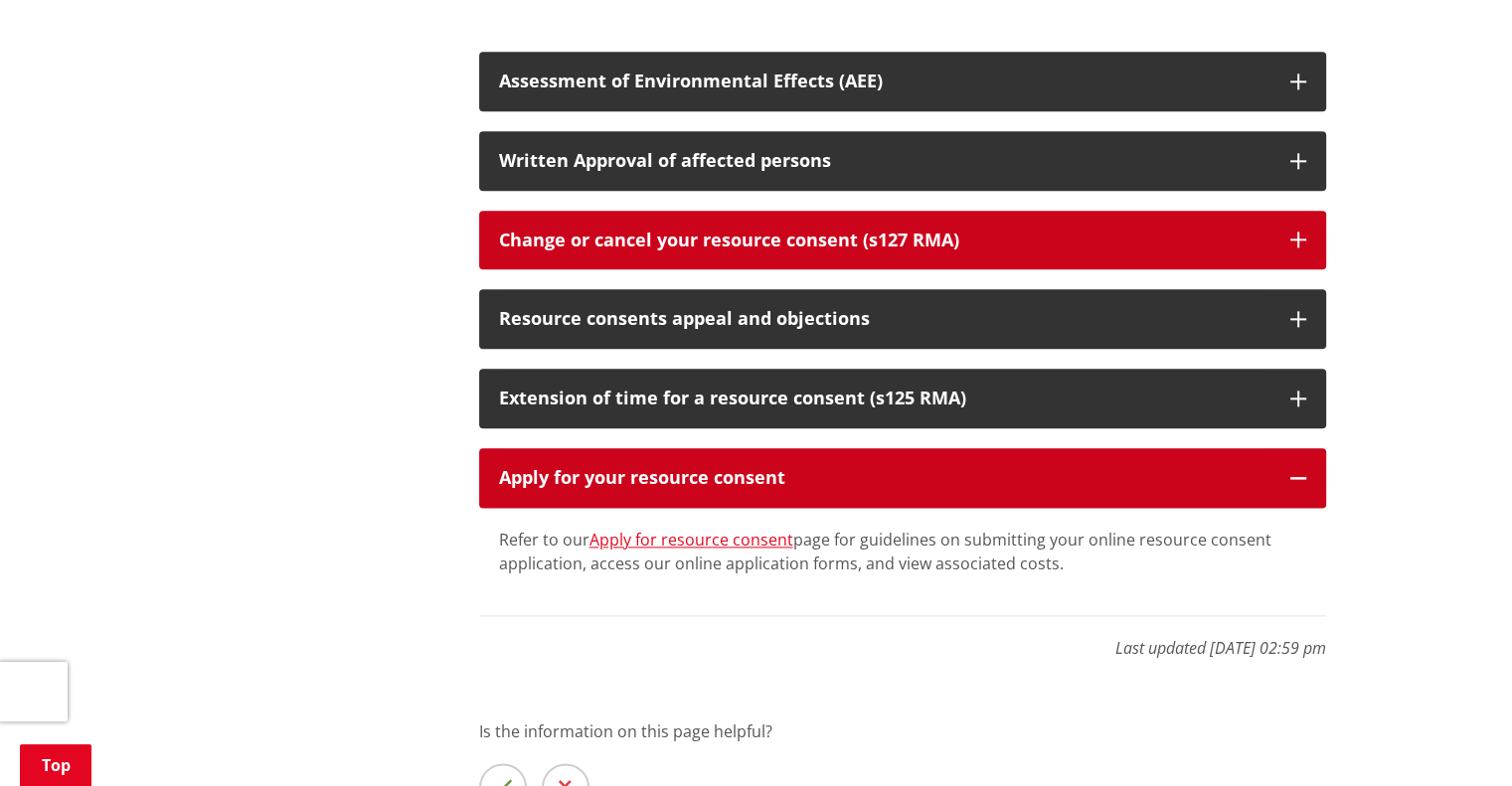 scroll, scrollTop: 2397, scrollLeft: 0, axis: vertical 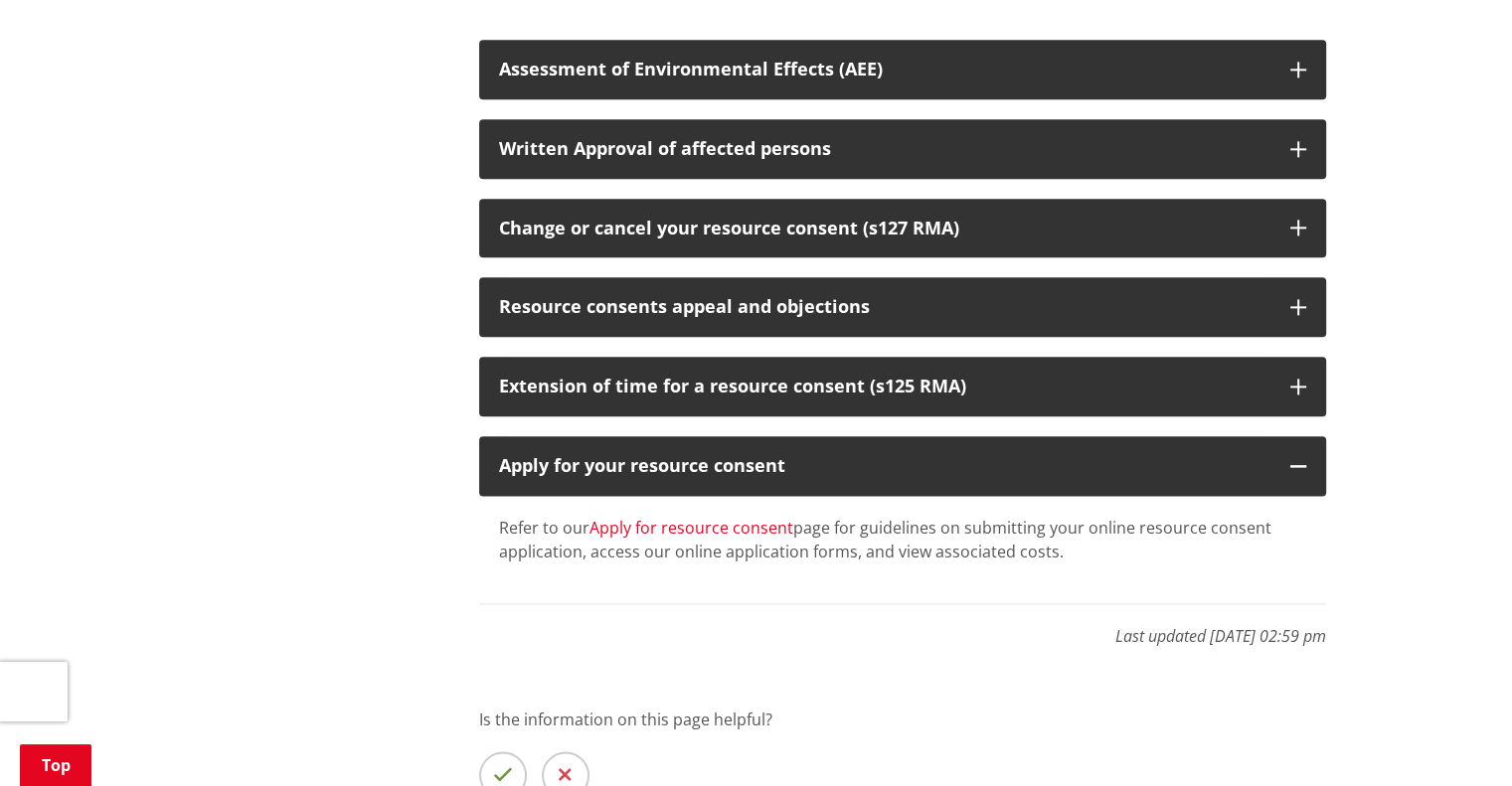 click on "Apply for resource consent" at bounding box center [691, 528] 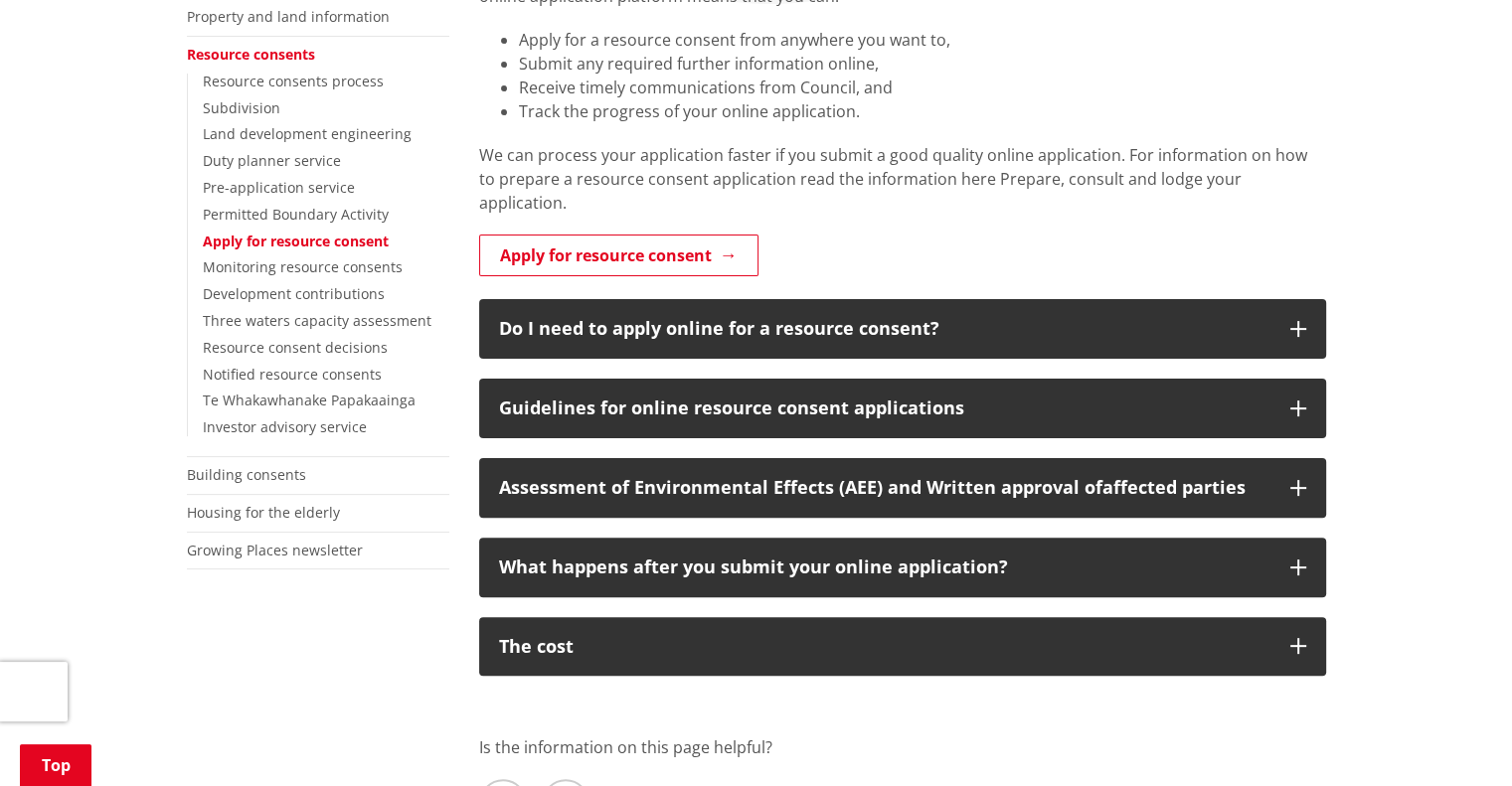 scroll, scrollTop: 445, scrollLeft: 0, axis: vertical 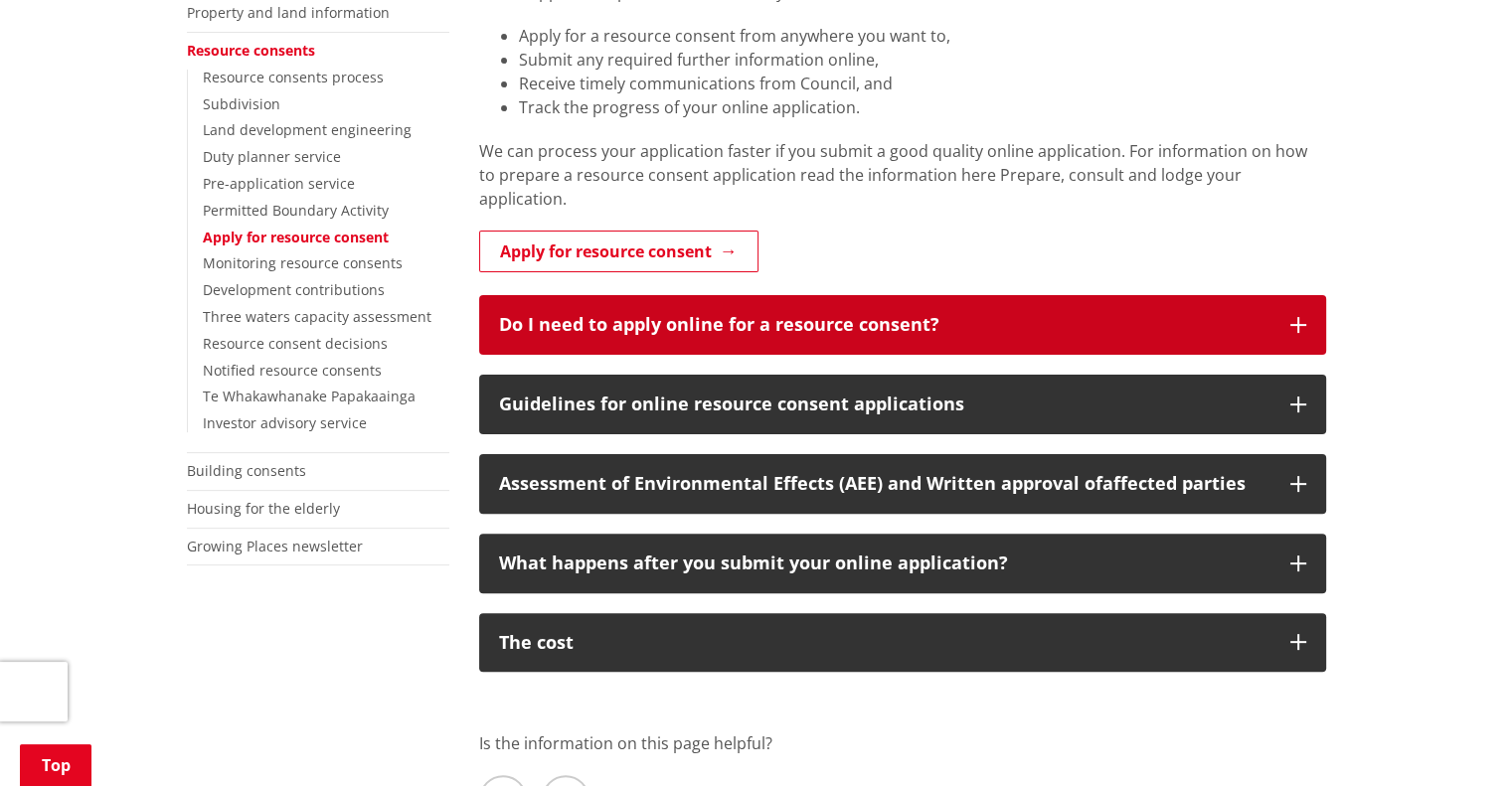 click at bounding box center (1298, 325) 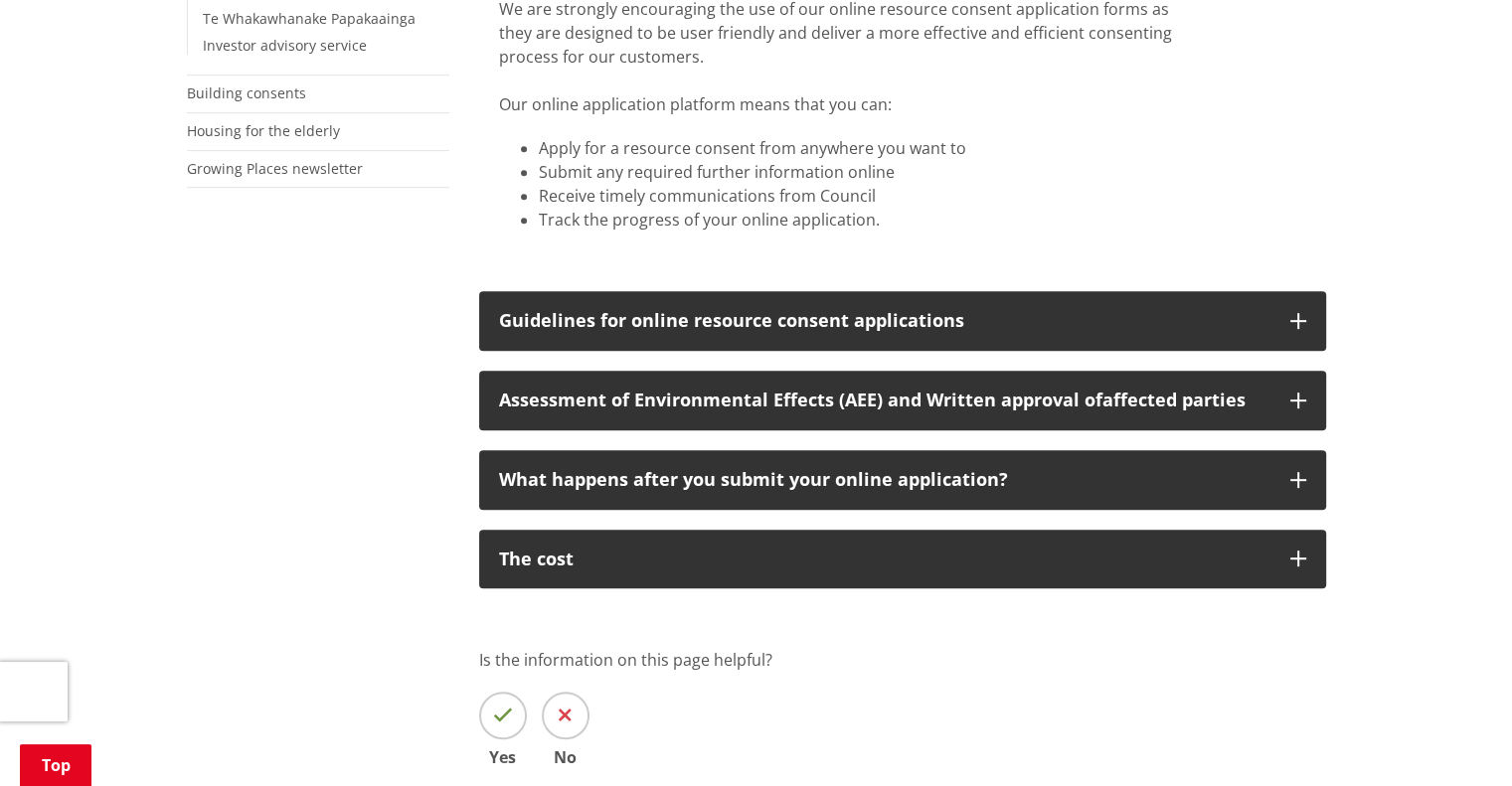 scroll, scrollTop: 898, scrollLeft: 0, axis: vertical 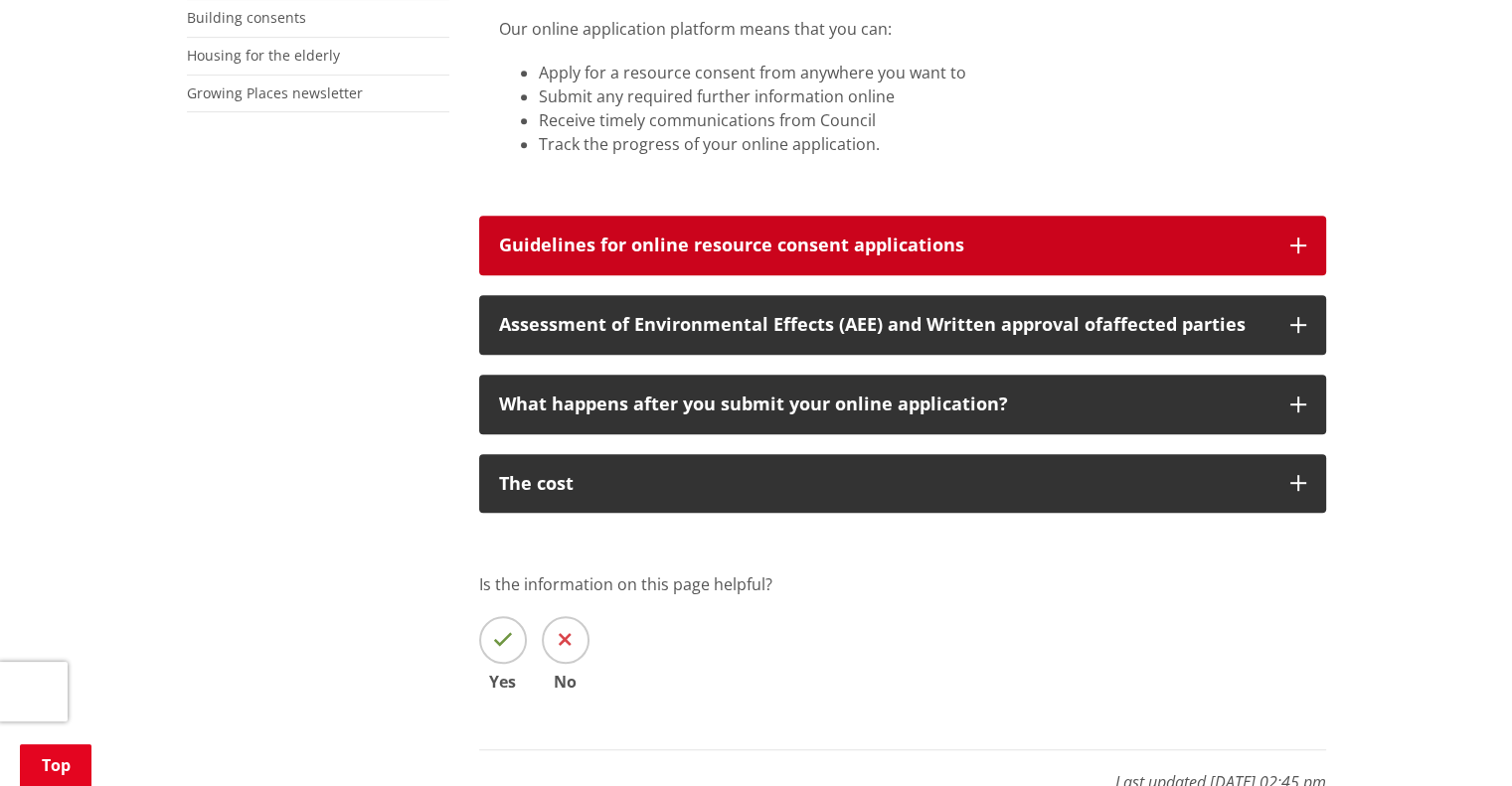 click on "Guidelines for online resource consent applications" at bounding box center [903, 245] 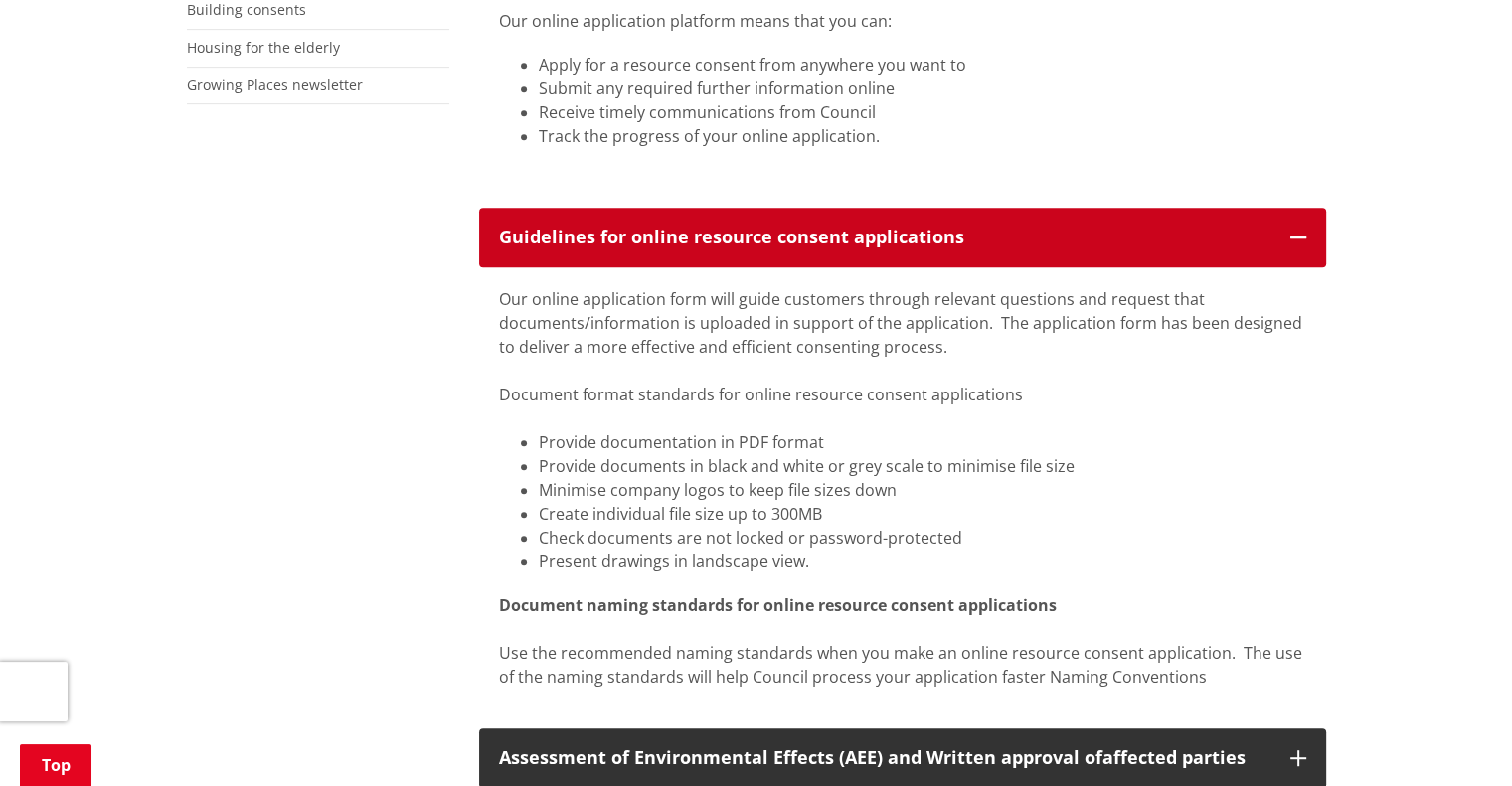 scroll, scrollTop: 908, scrollLeft: 0, axis: vertical 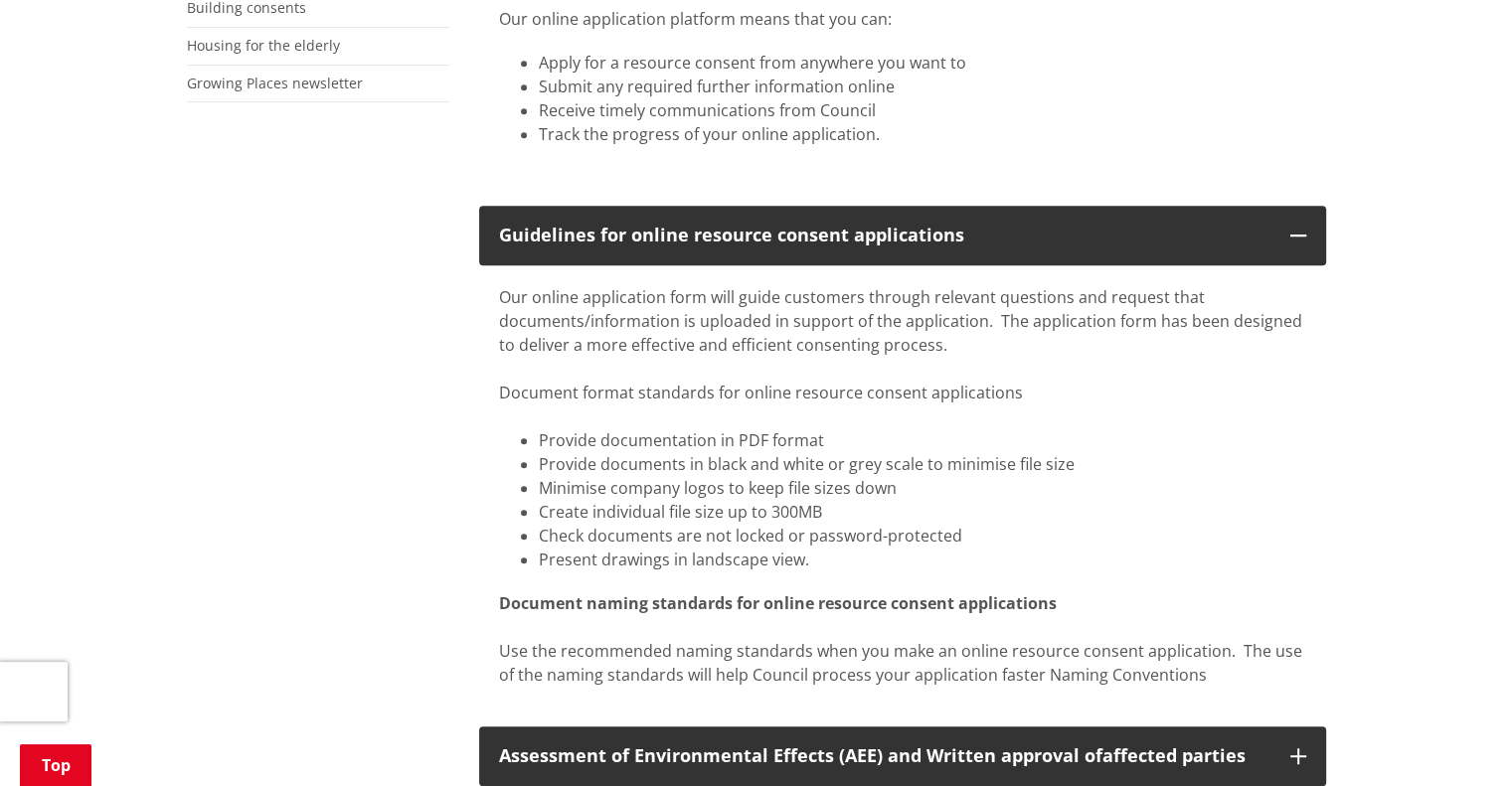 click on "Document naming standards for online resource consent applications" at bounding box center [777, 603] 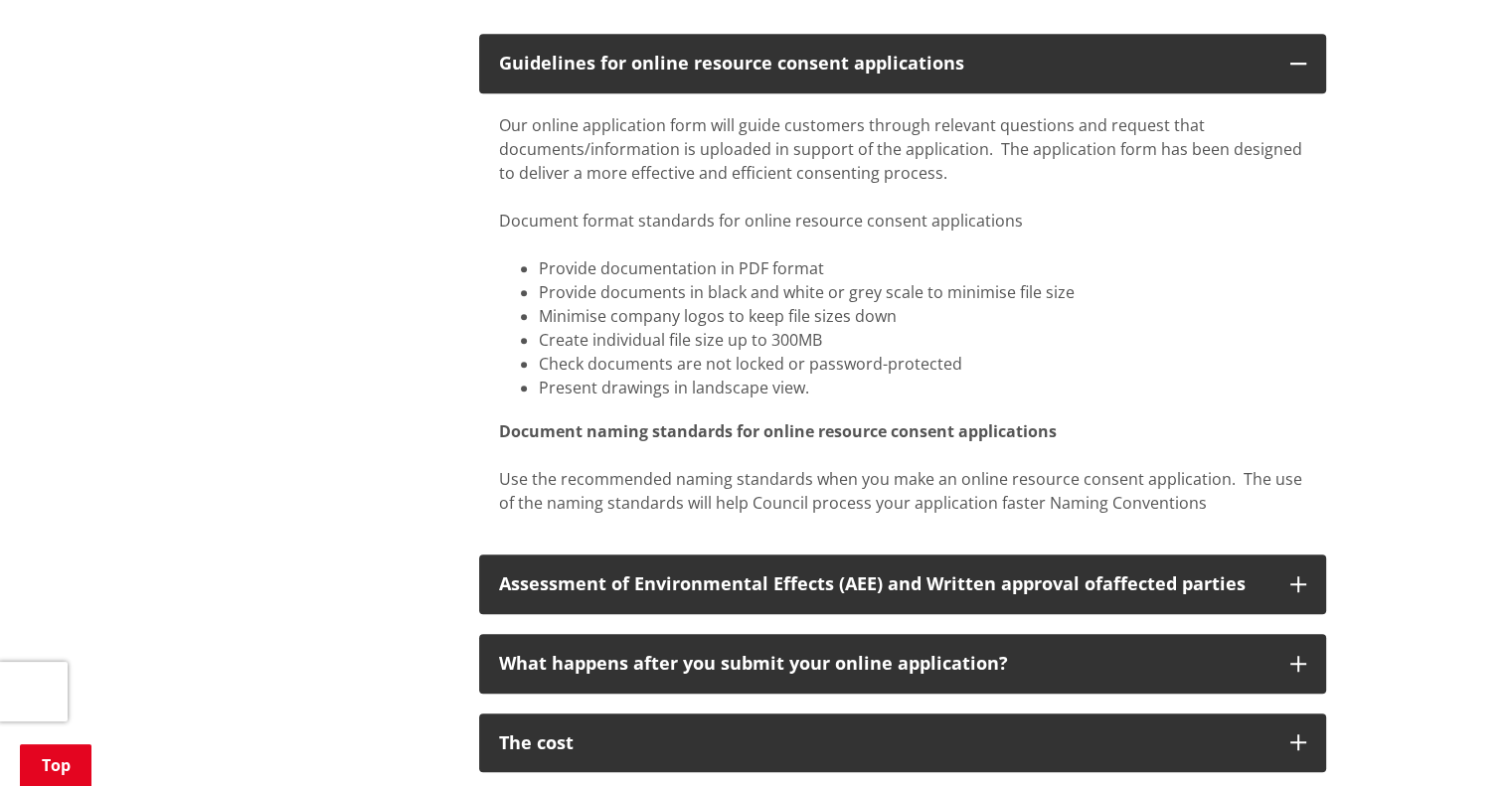 scroll, scrollTop: 1081, scrollLeft: 0, axis: vertical 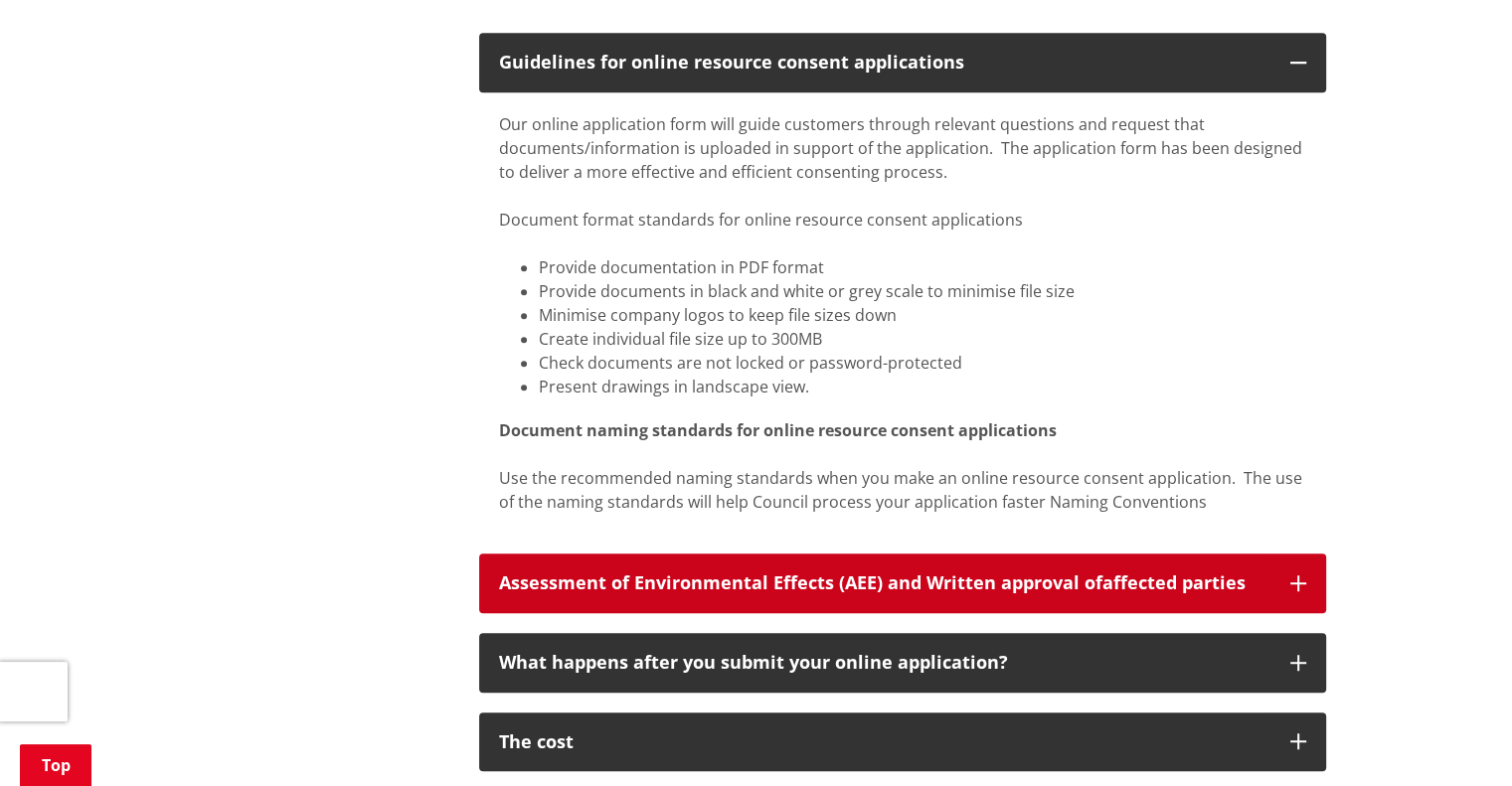 click on "Assessment of Environmental Effects (AEE) and Written approval ofaffected parties" at bounding box center (885, 583) 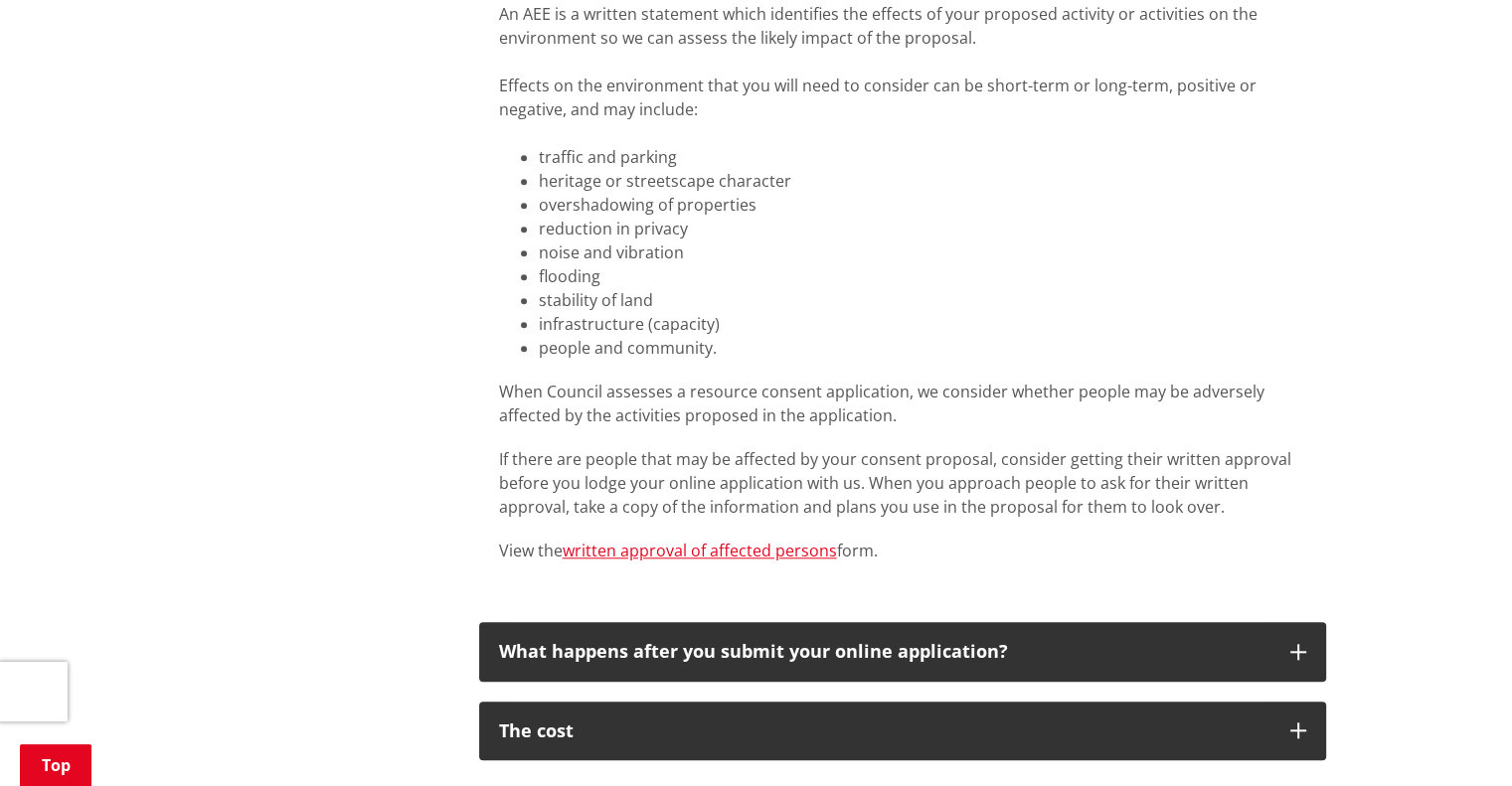 scroll, scrollTop: 1767, scrollLeft: 0, axis: vertical 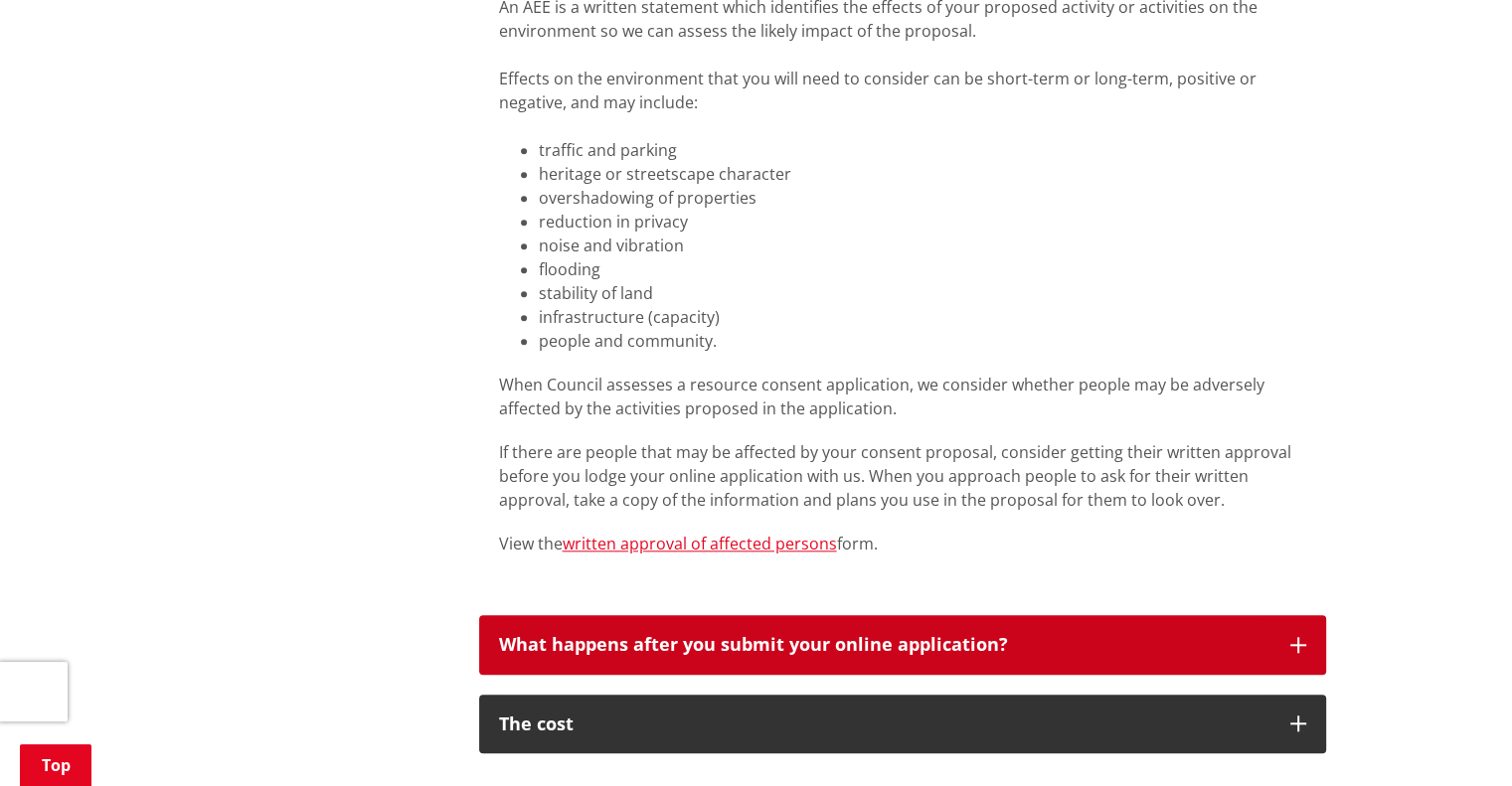 click on "What happens after you submit your online application?" at bounding box center (885, 645) 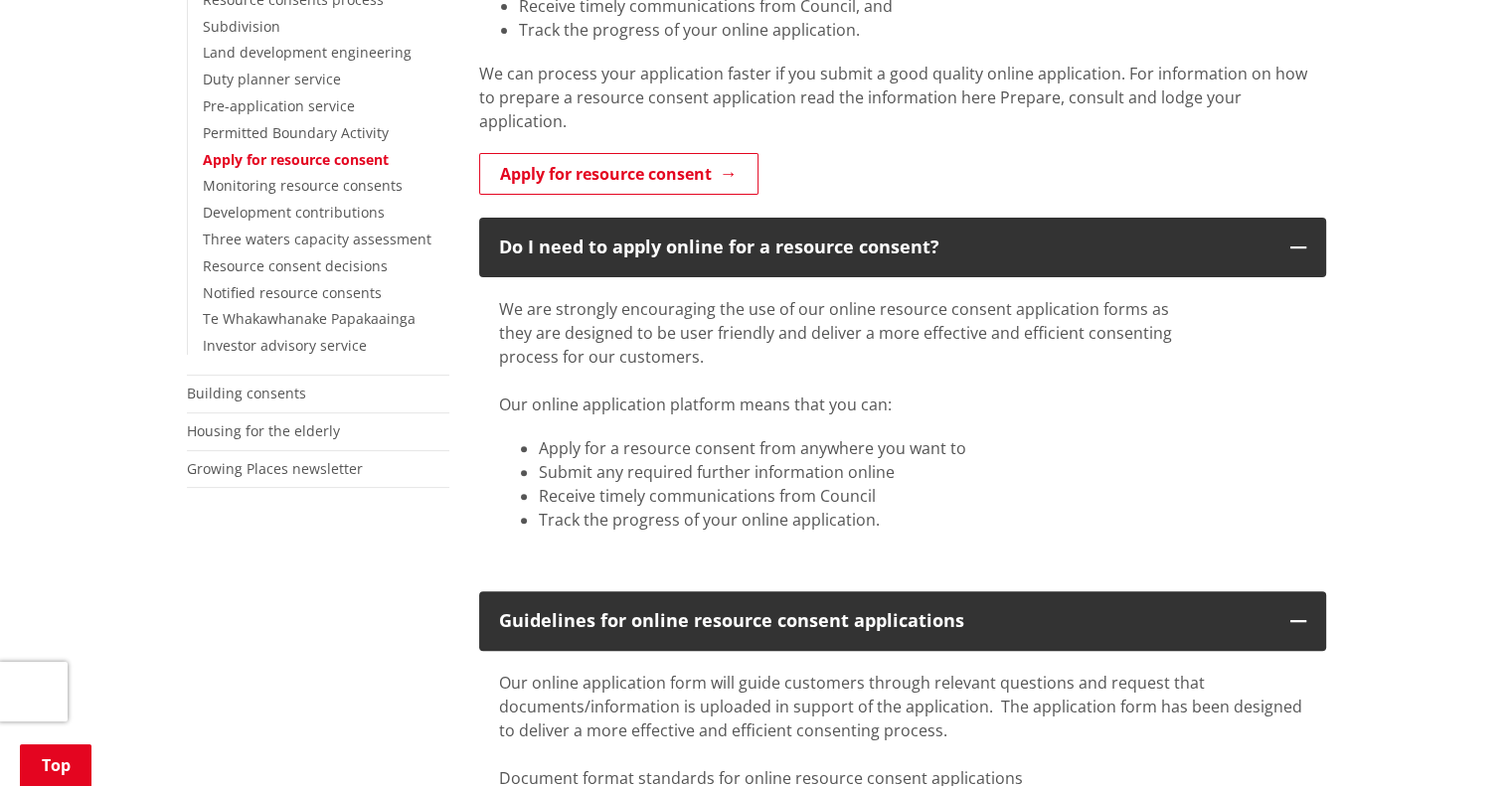 scroll, scrollTop: 524, scrollLeft: 0, axis: vertical 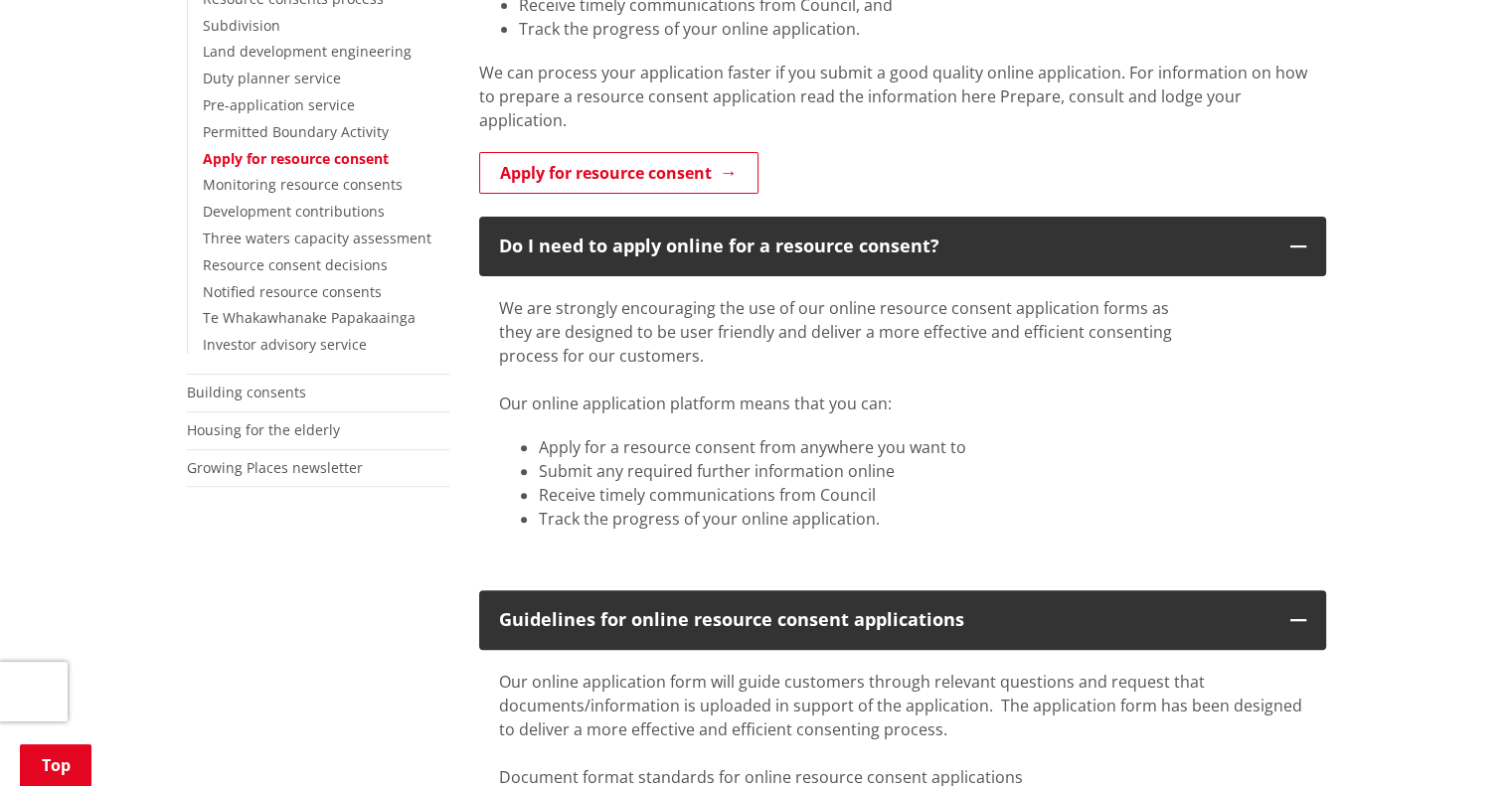 click on "they are designed to be user friendly and deliver a more effective and efficient consenting" at bounding box center (903, 332) 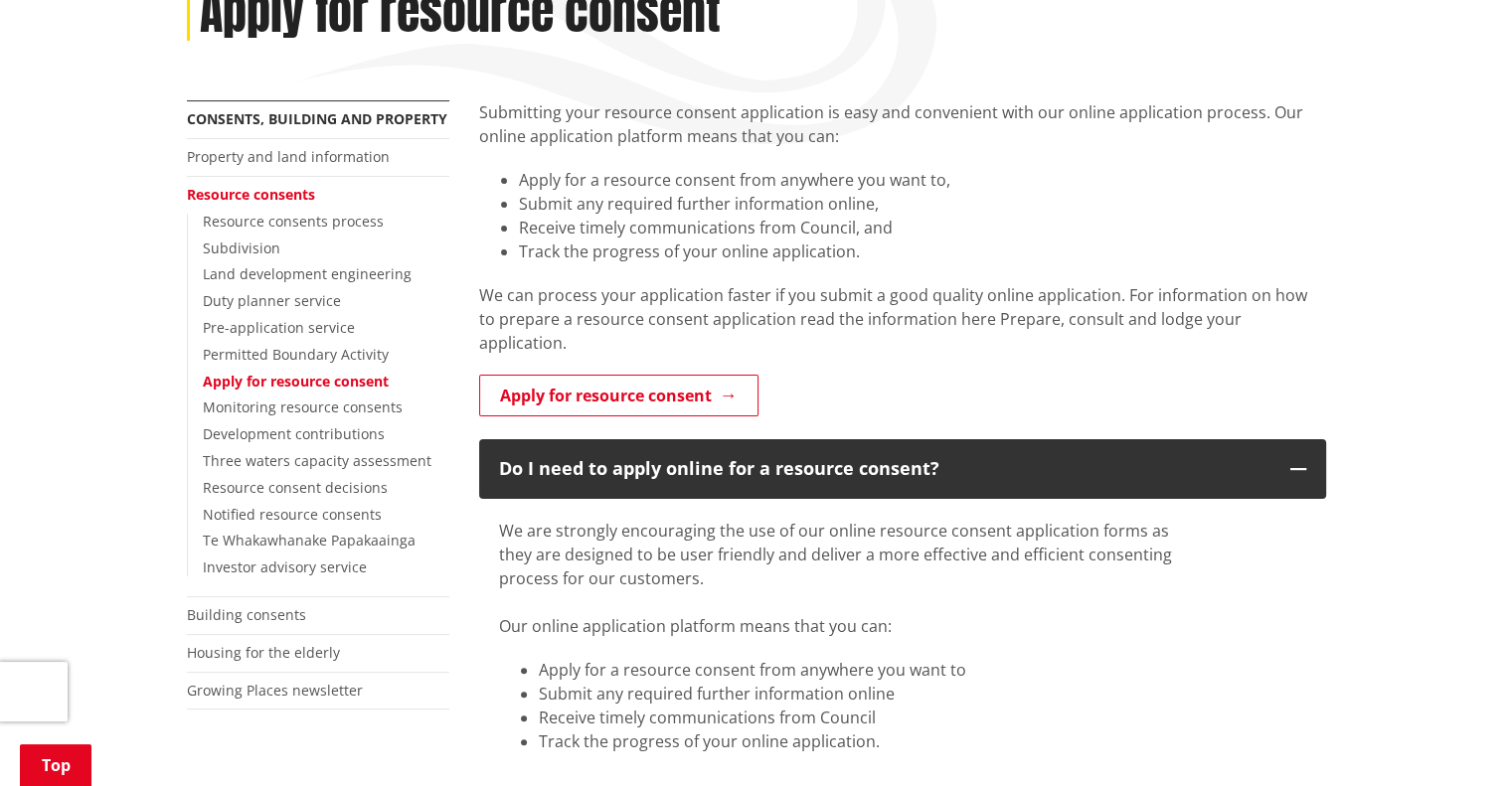 scroll, scrollTop: 306, scrollLeft: 0, axis: vertical 